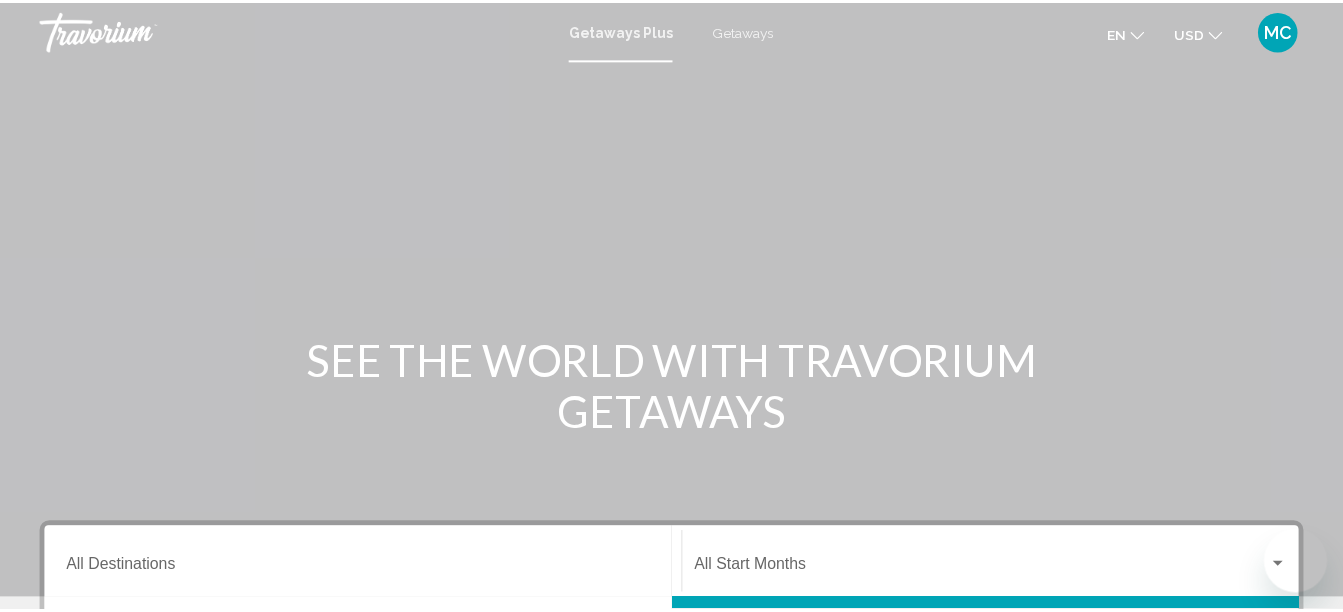 scroll, scrollTop: 0, scrollLeft: 0, axis: both 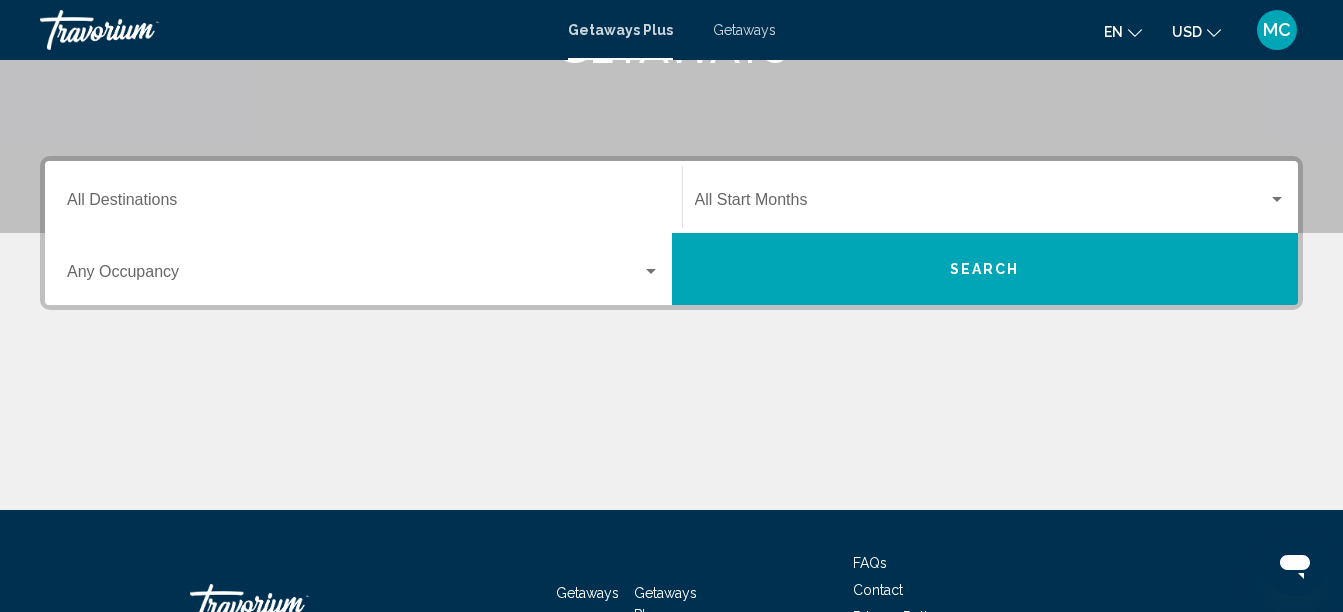 click on "Destination All Destinations" at bounding box center (363, 197) 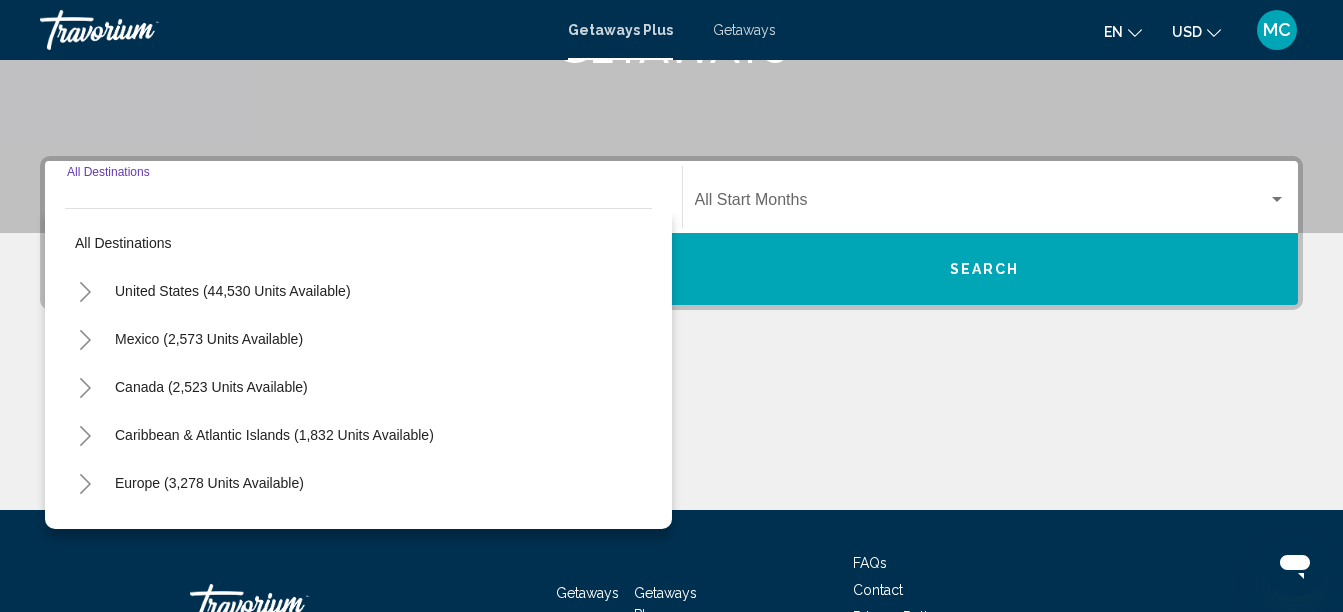 scroll, scrollTop: 458, scrollLeft: 0, axis: vertical 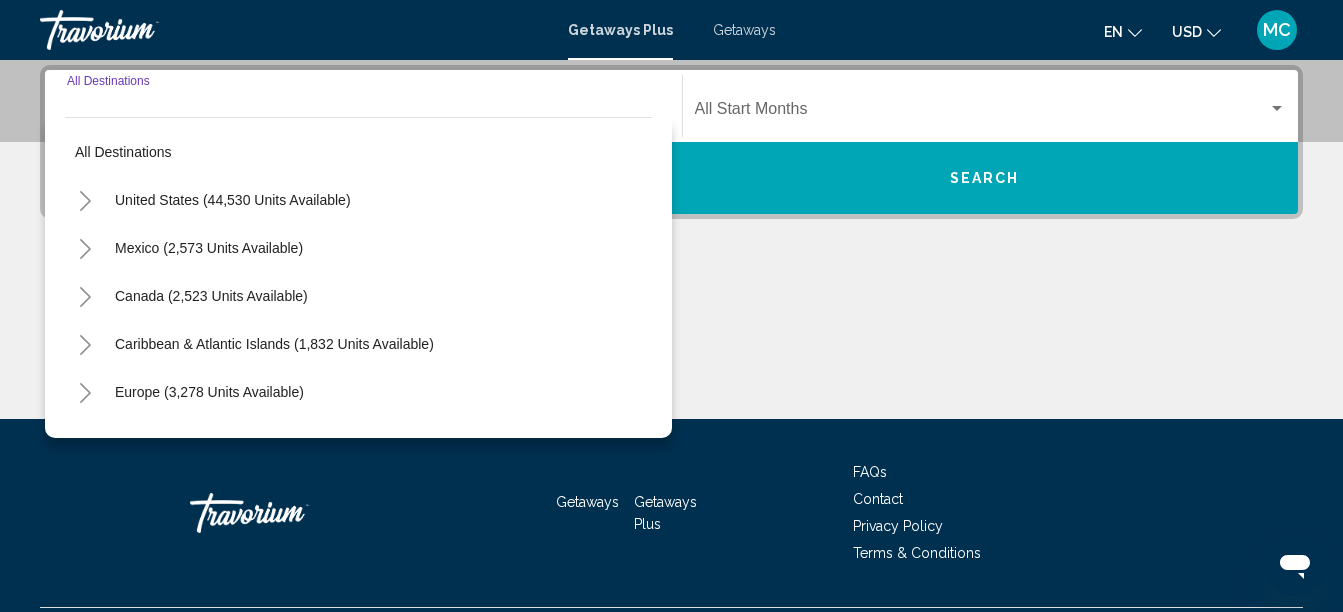 click on "United States (44,530 units available)" at bounding box center [189, 248] 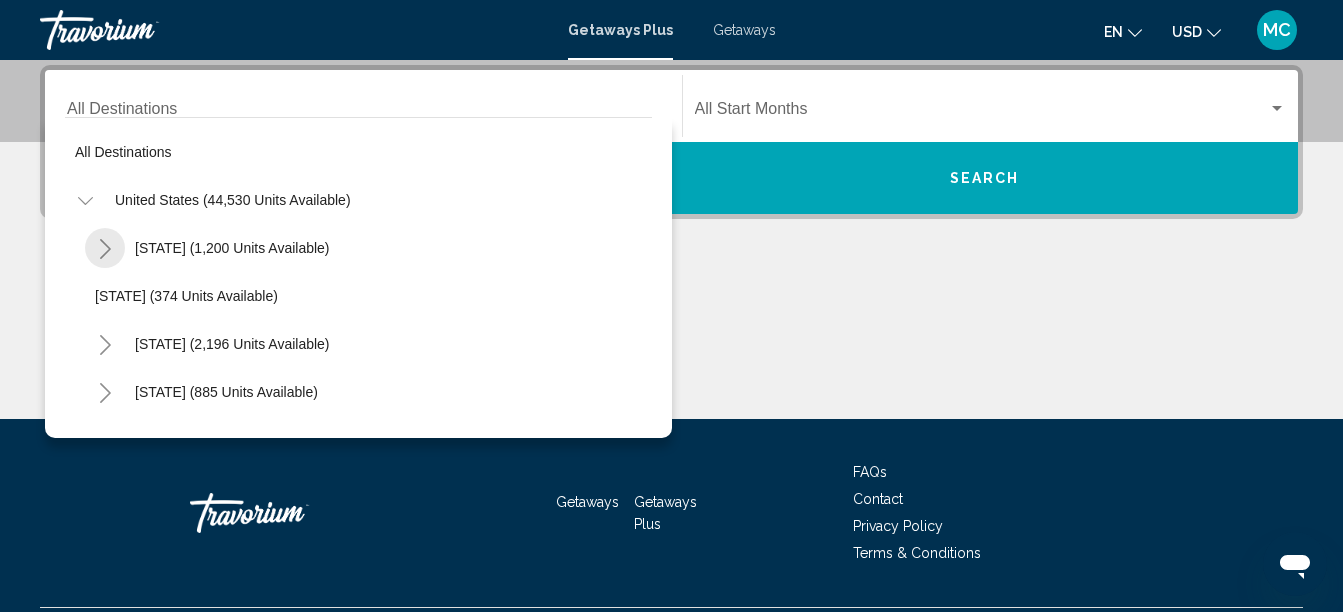 click 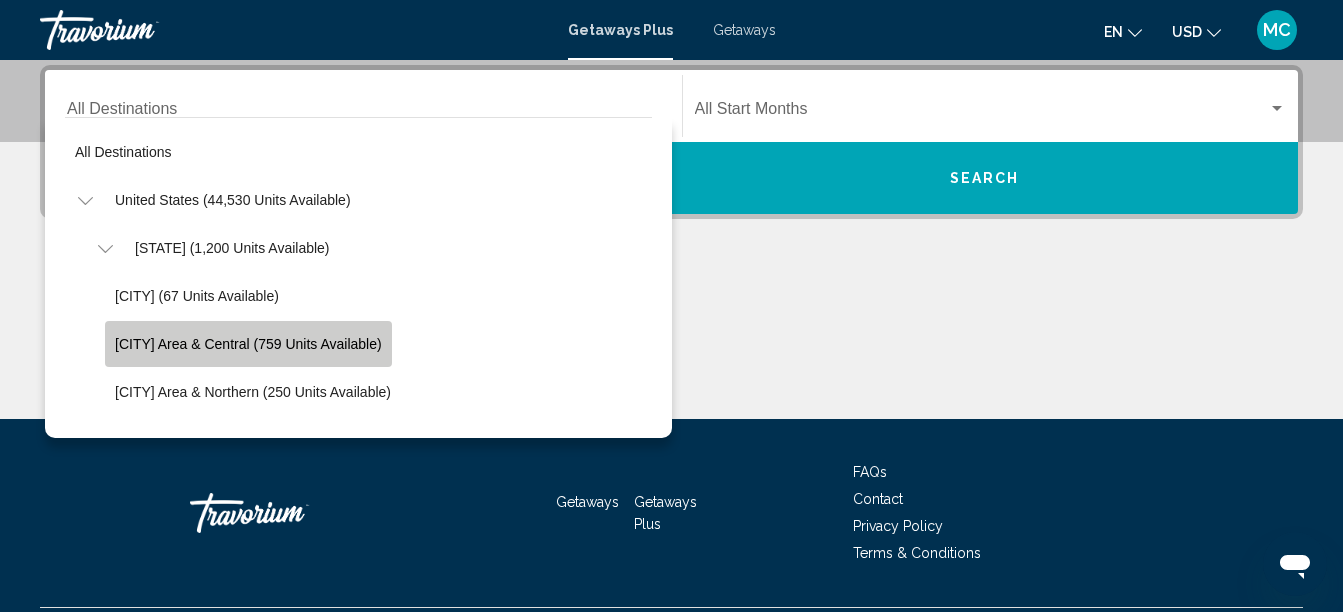 click on "[CITY] Area & Central (759 units available)" 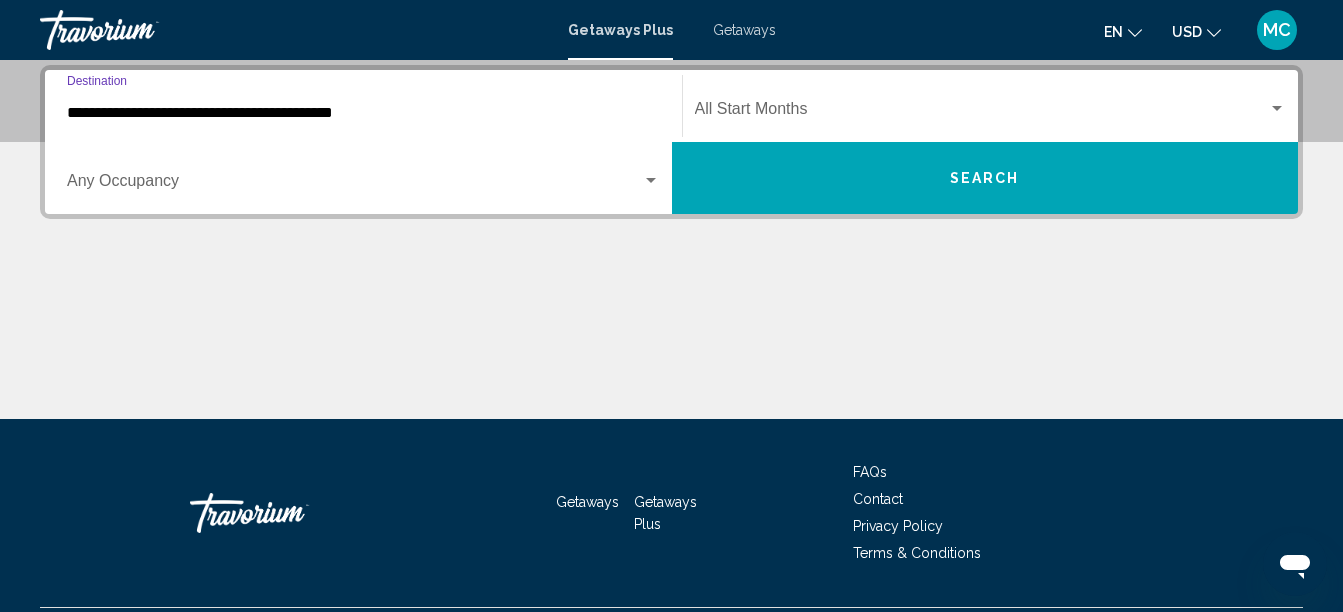click at bounding box center (354, 185) 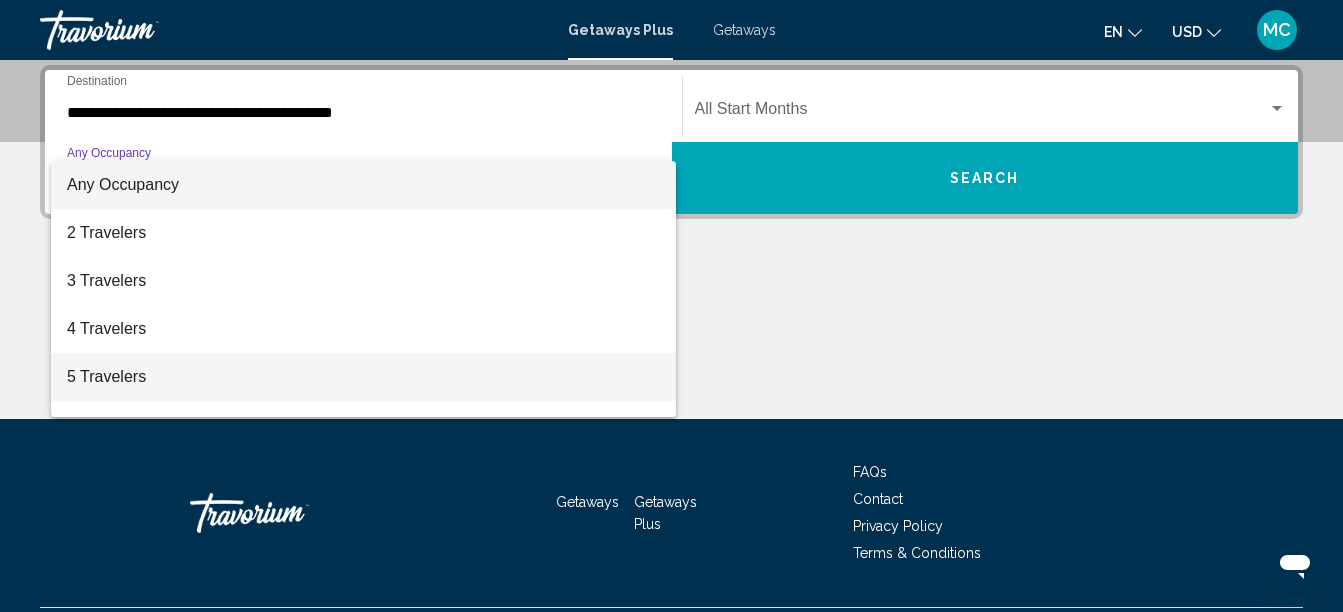 click on "5 Travelers" at bounding box center (363, 377) 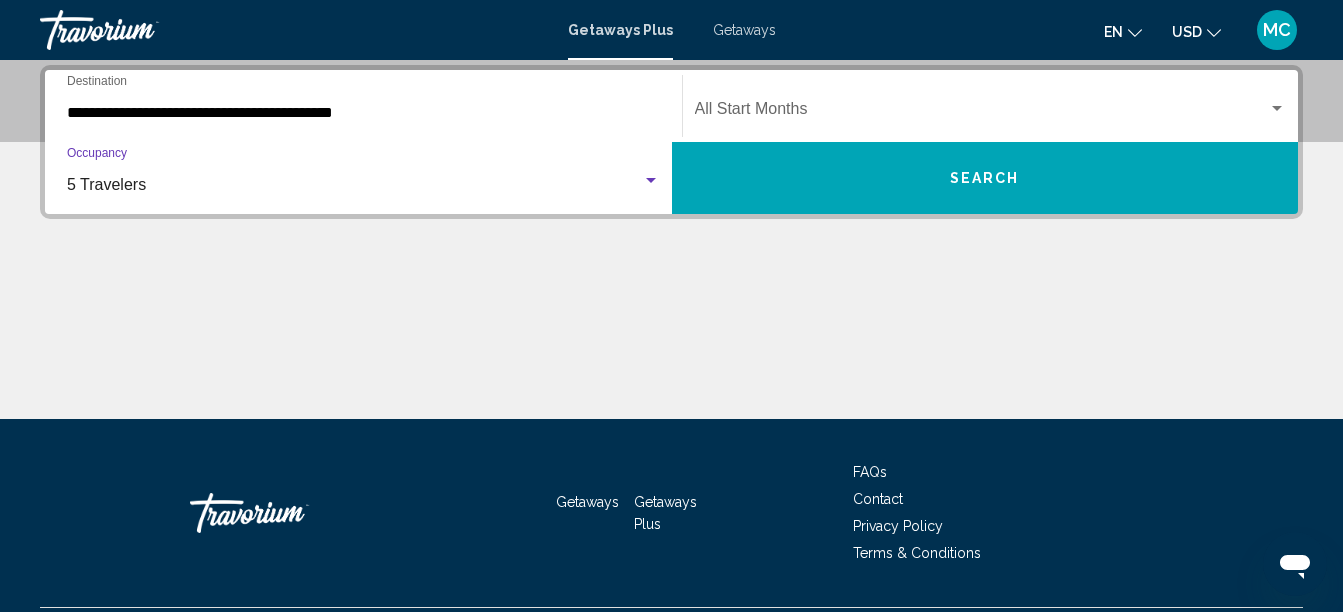 click at bounding box center [982, 113] 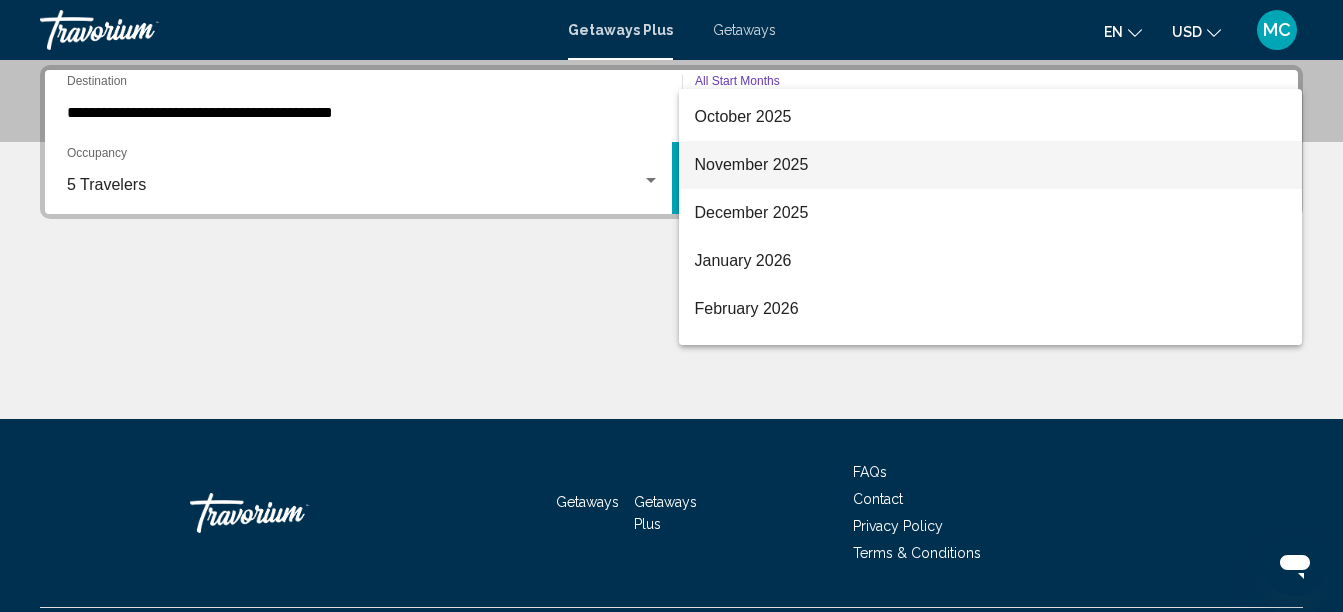 scroll, scrollTop: 249, scrollLeft: 0, axis: vertical 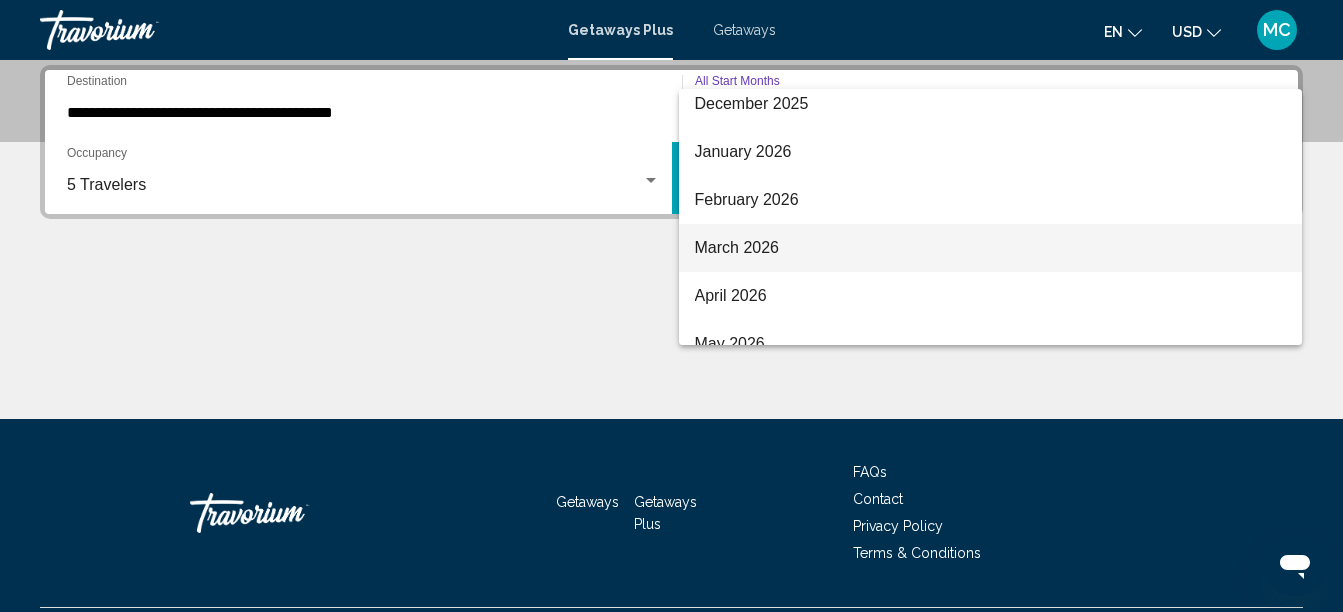 click on "March 2026" at bounding box center [991, 248] 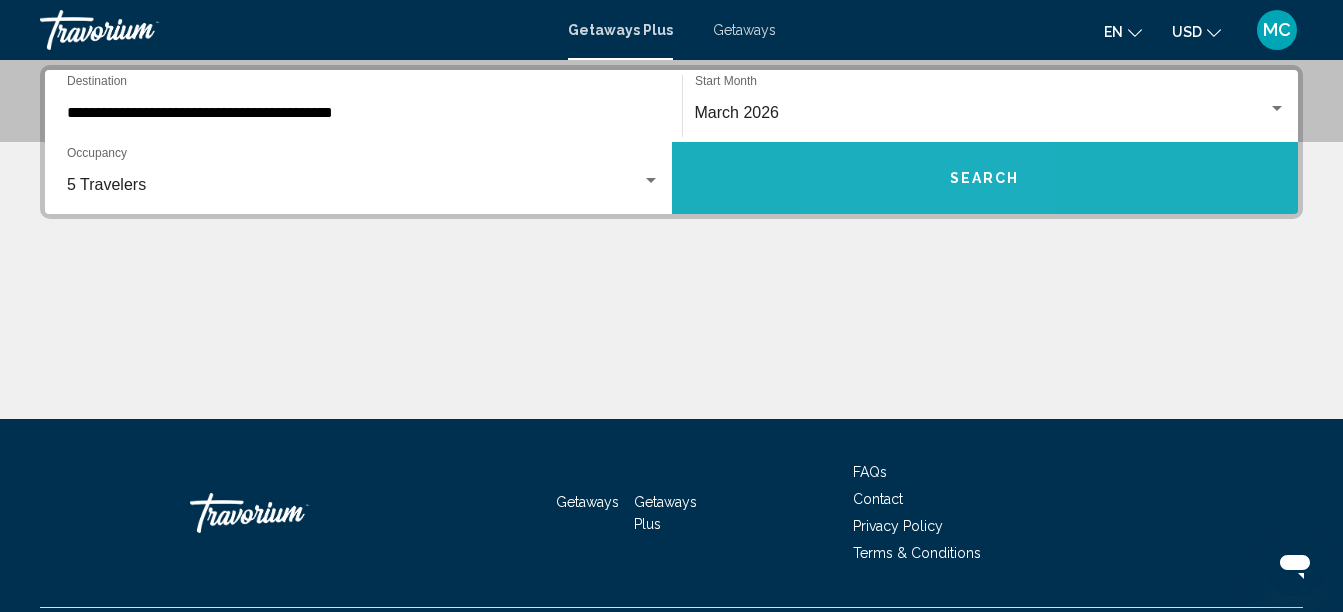 click on "Search" at bounding box center [985, 178] 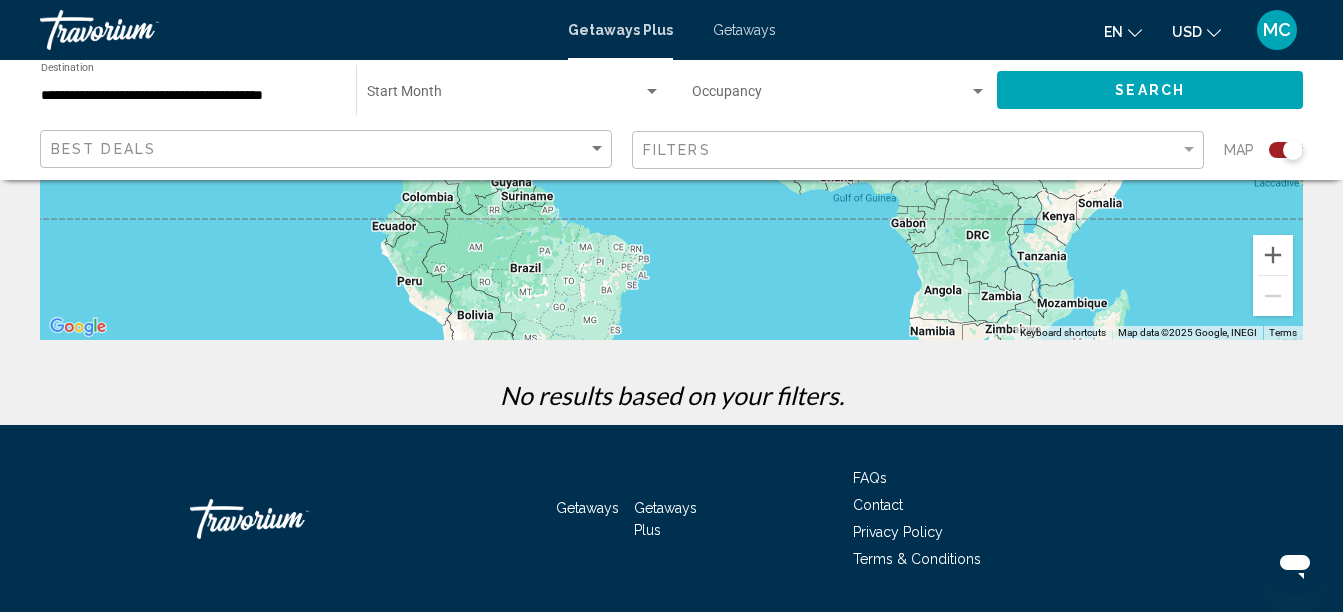 scroll, scrollTop: 459, scrollLeft: 0, axis: vertical 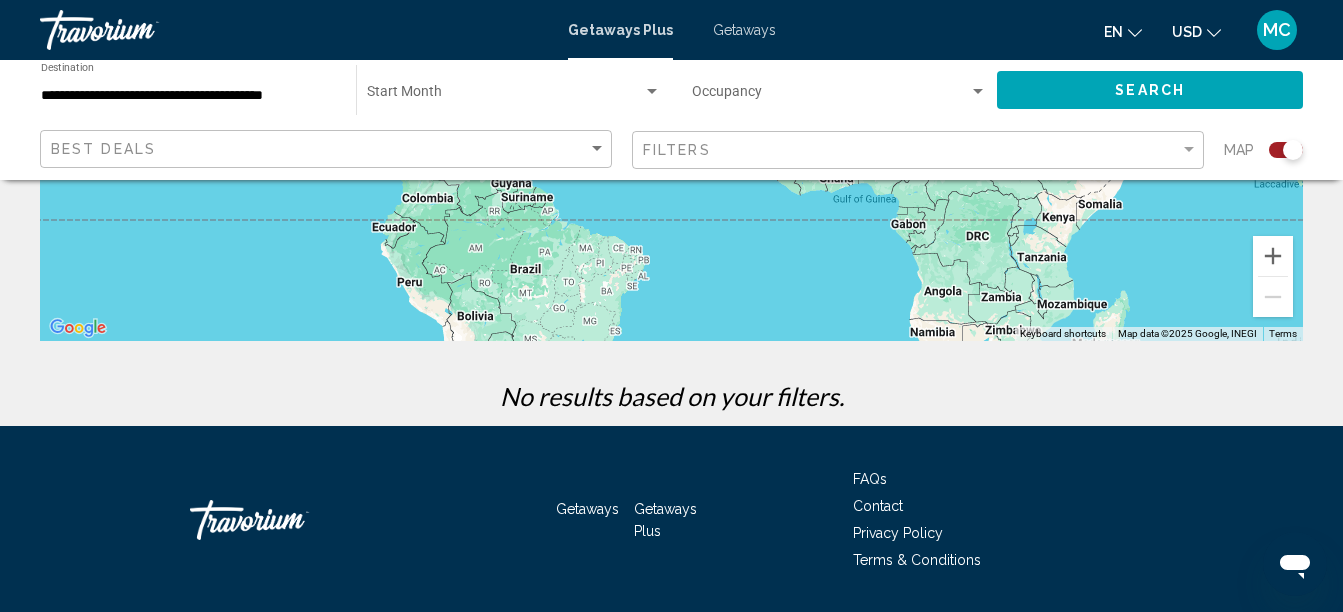 click on "**********" 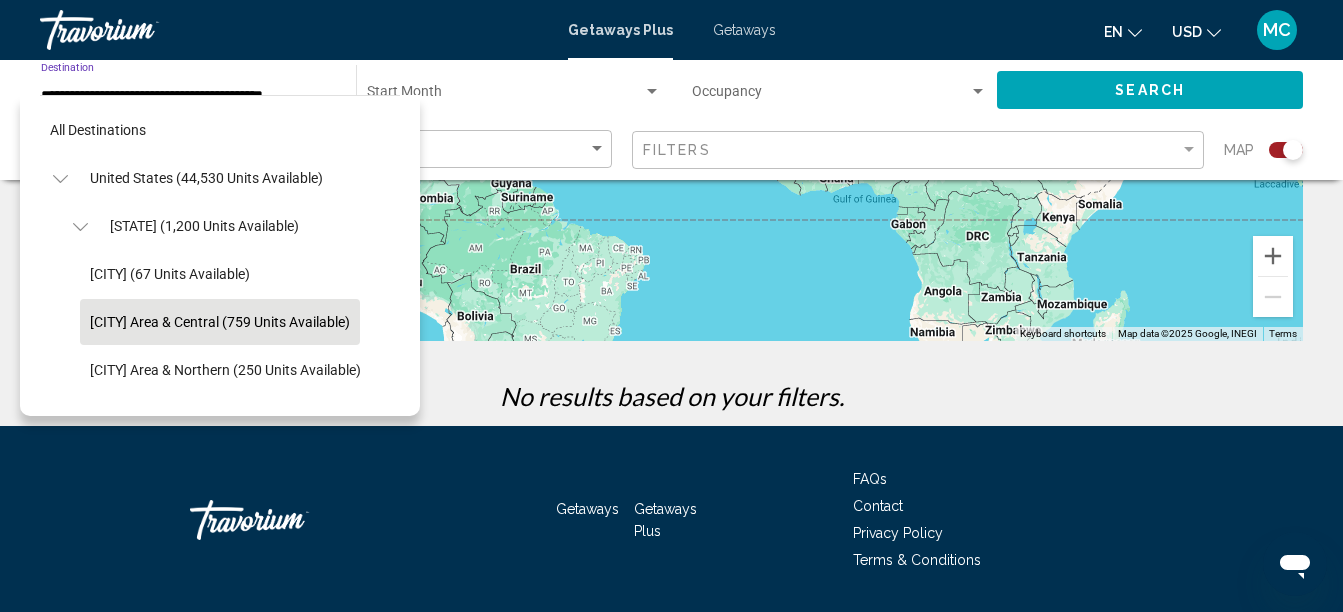 scroll, scrollTop: 79, scrollLeft: 0, axis: vertical 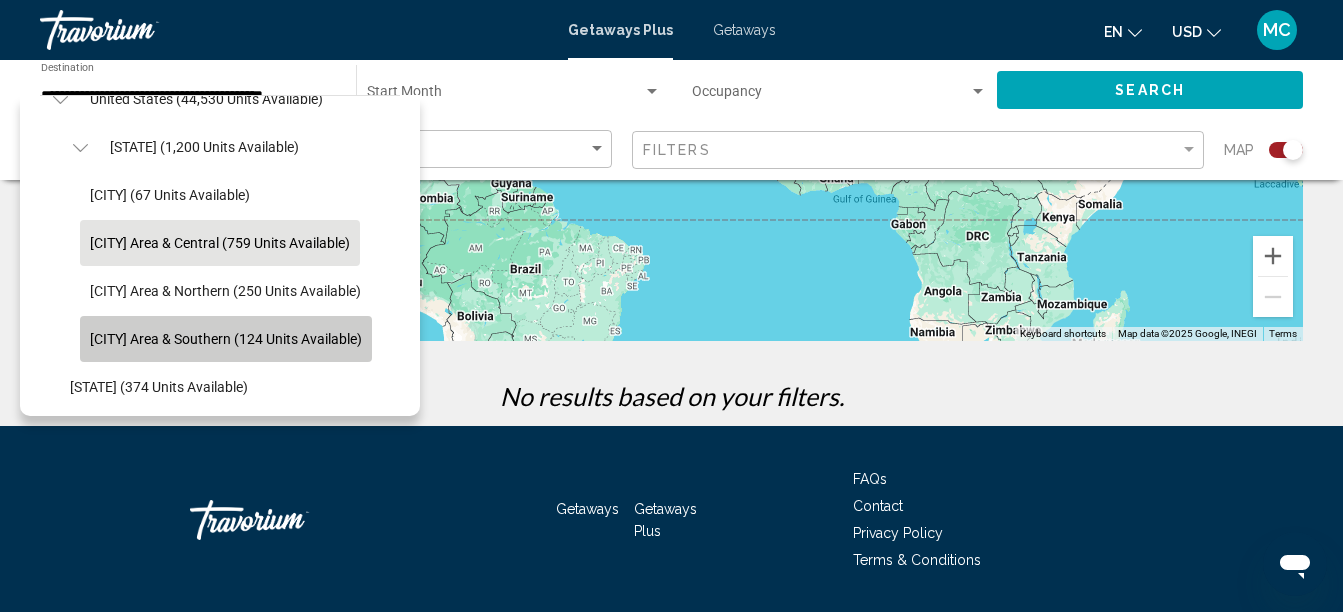 click on "[CITY] Area & Southern (124 units available)" 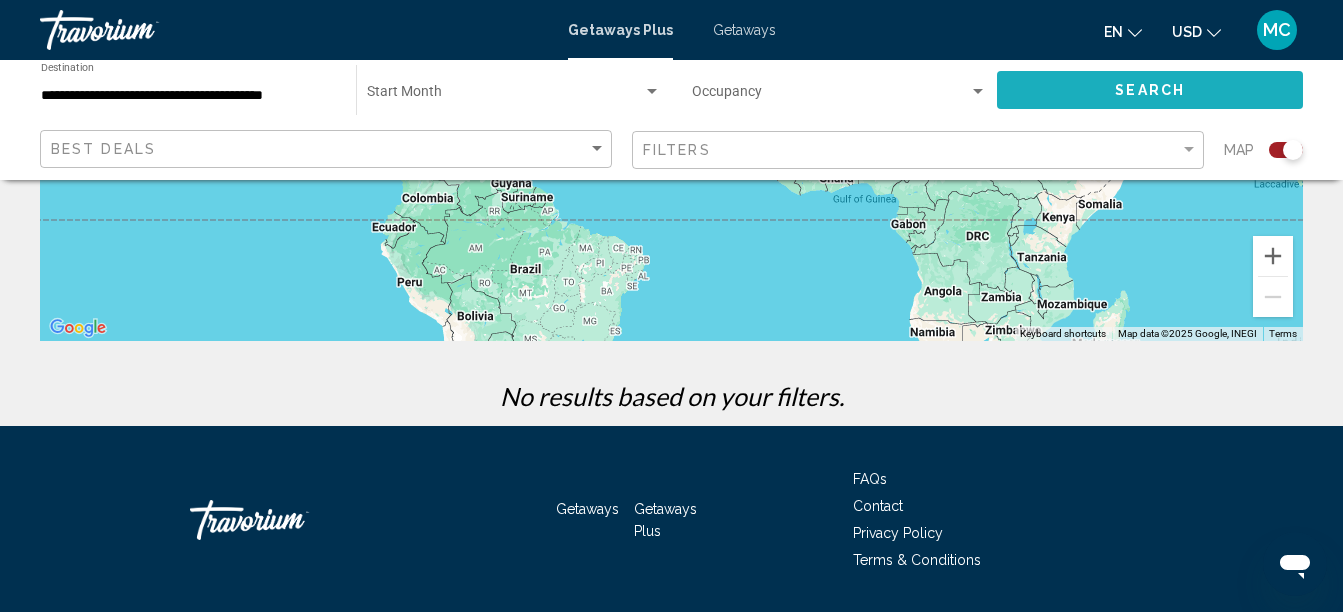 click on "Search" 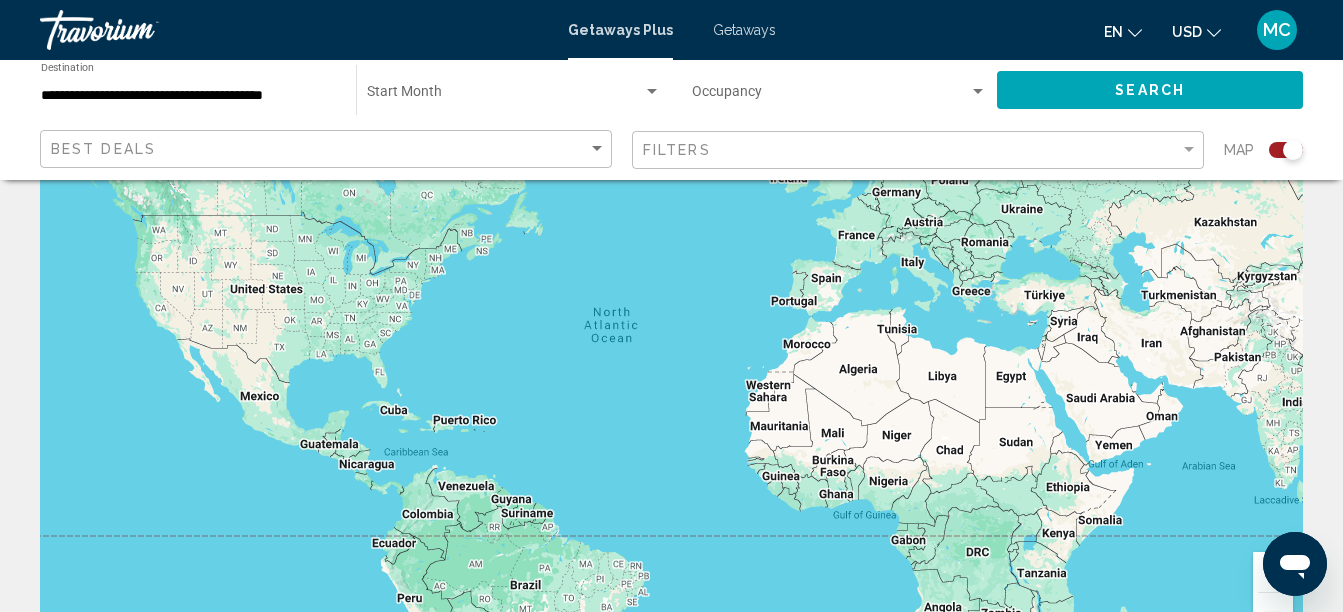 scroll, scrollTop: 0, scrollLeft: 0, axis: both 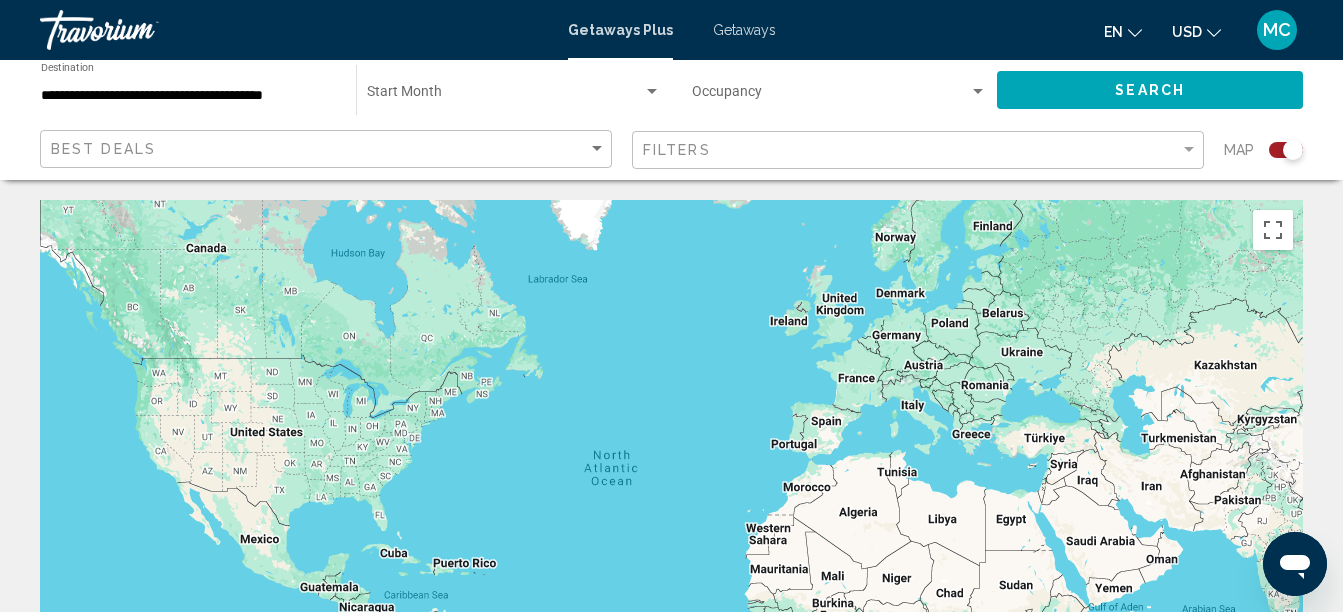 click on "GetawaysPlus  Getaways en
English Español Français Italiano Português русский USD
USD ($) MXN (Mex$) CAD (Can$) GBP (£) EUR (€) AUD (A$) NZD (NZ$) CNY (CN¥) MC Login" at bounding box center [671, 30] 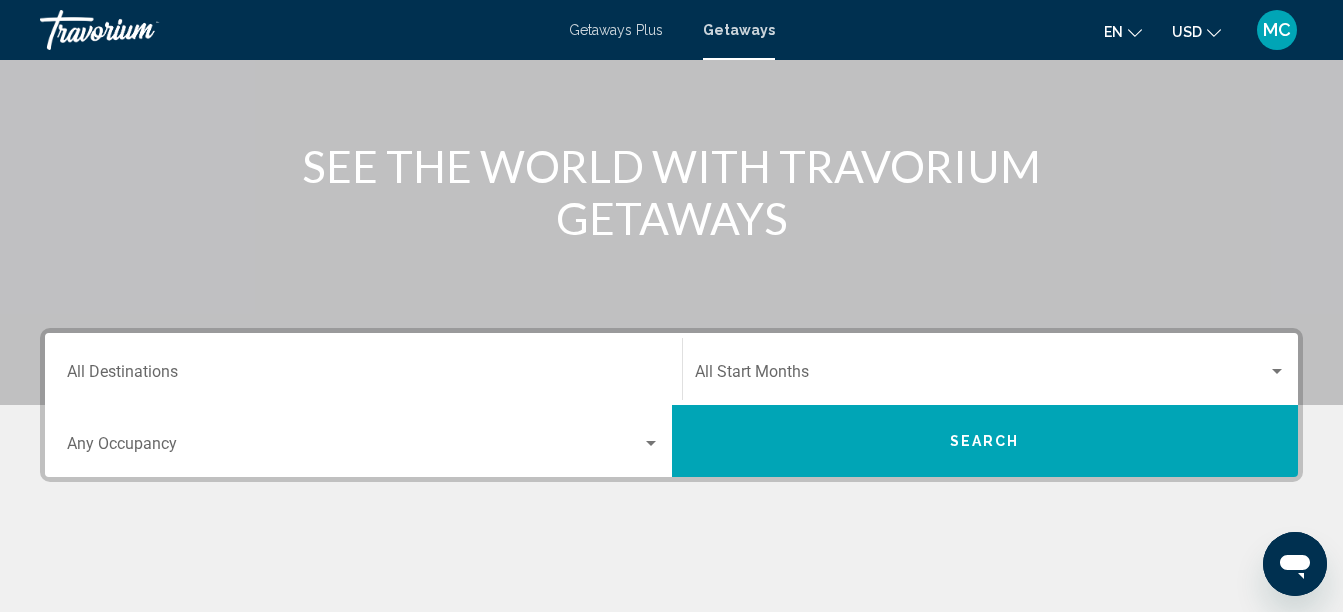 scroll, scrollTop: 196, scrollLeft: 0, axis: vertical 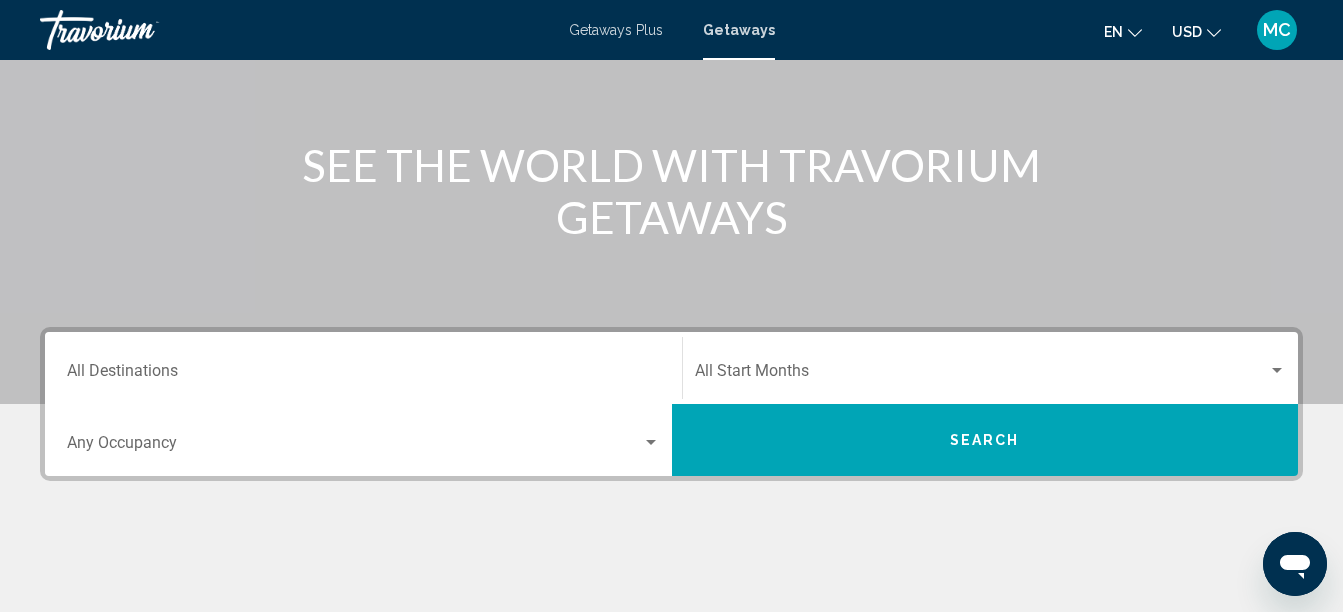 click on "Destination All Destinations" at bounding box center (363, 368) 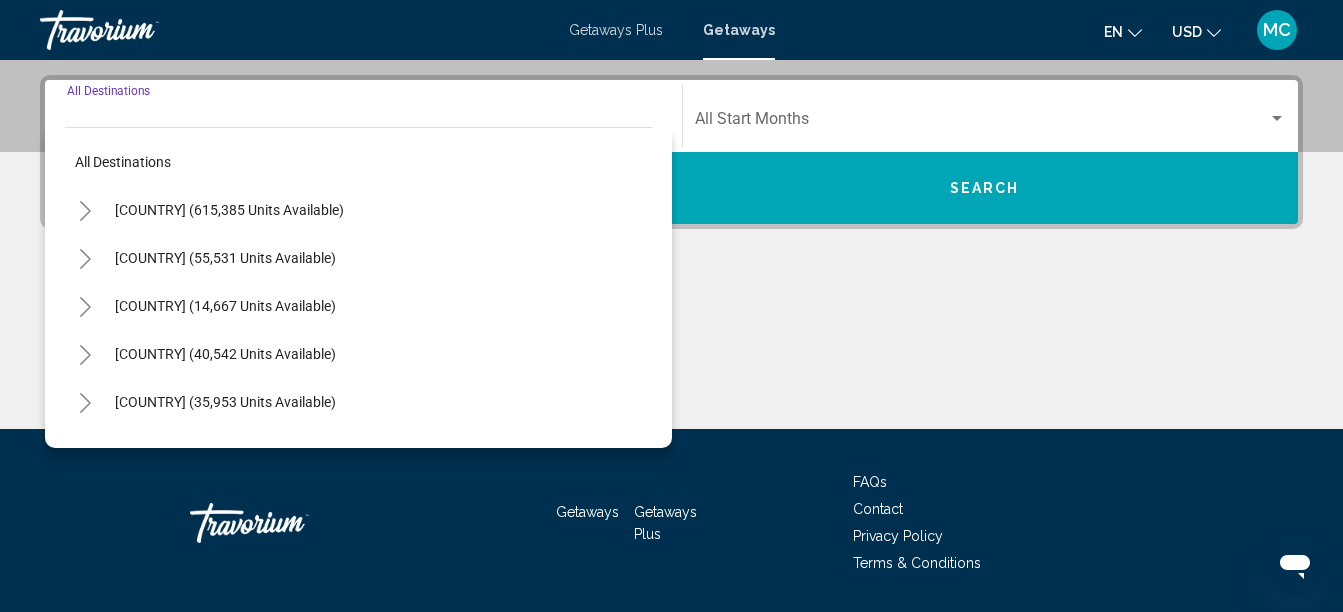 scroll, scrollTop: 458, scrollLeft: 0, axis: vertical 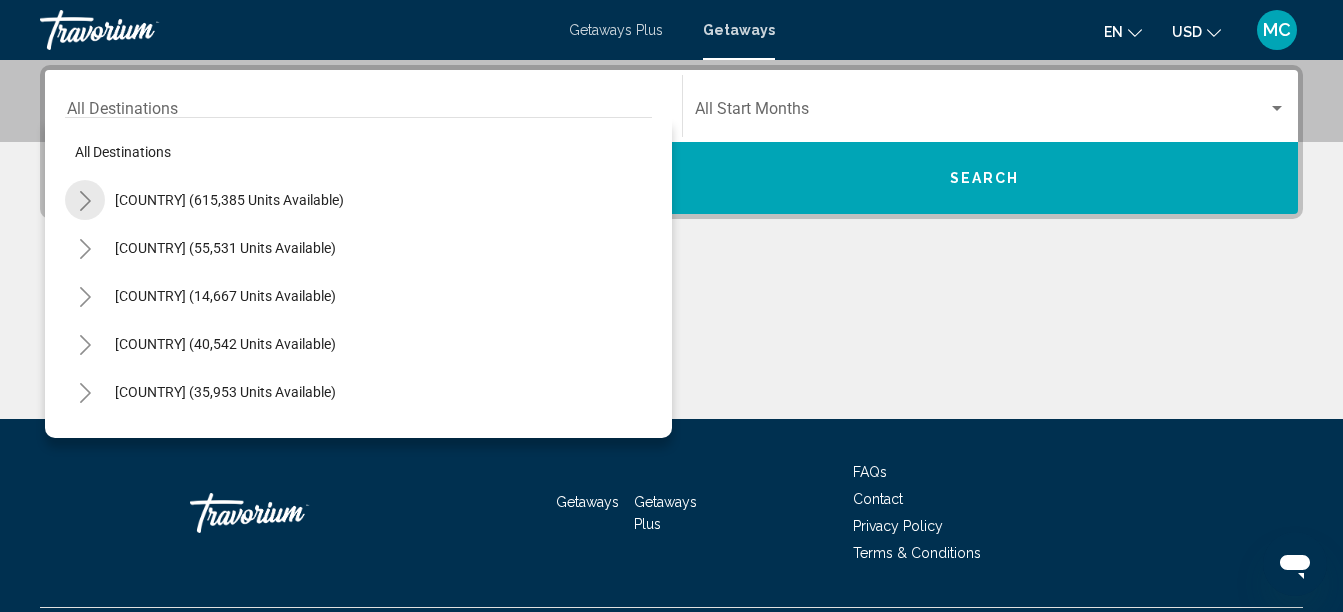 click 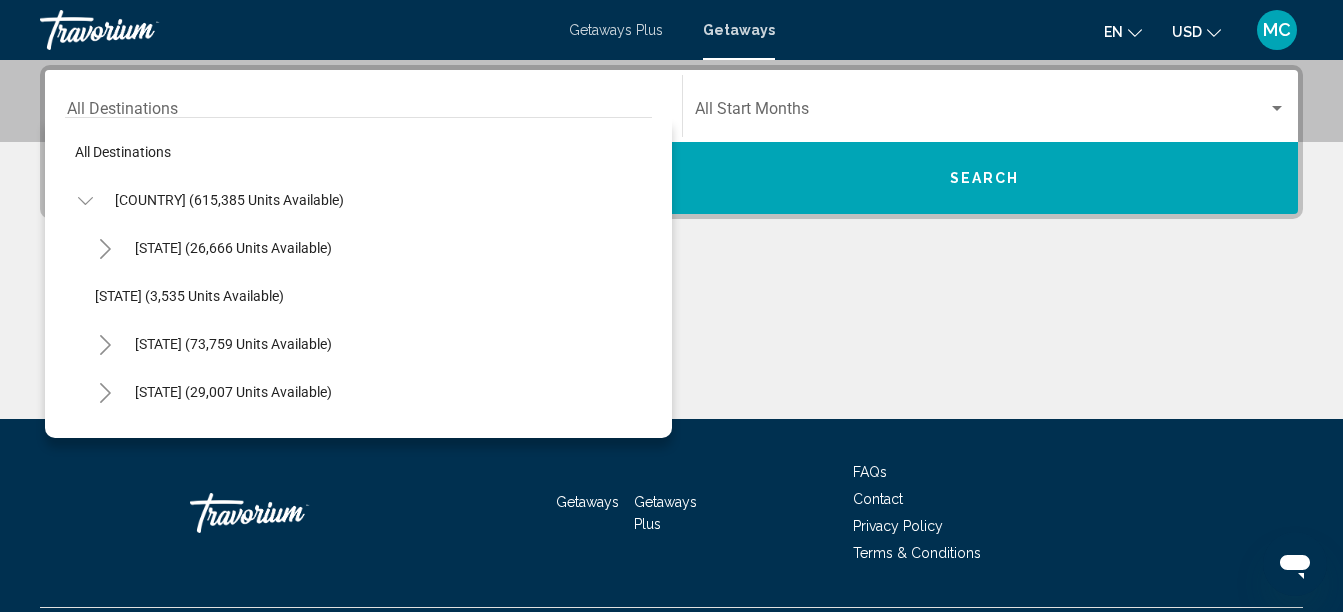 click 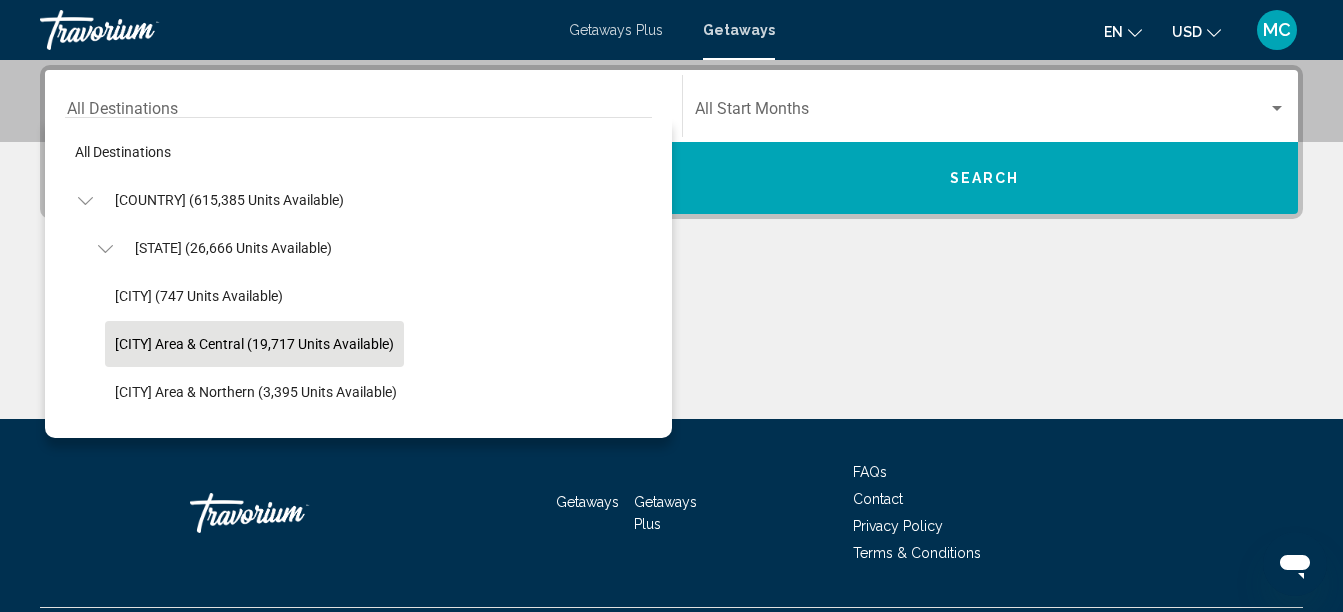 click on "[CITY] Area & Central (19,717 units available)" 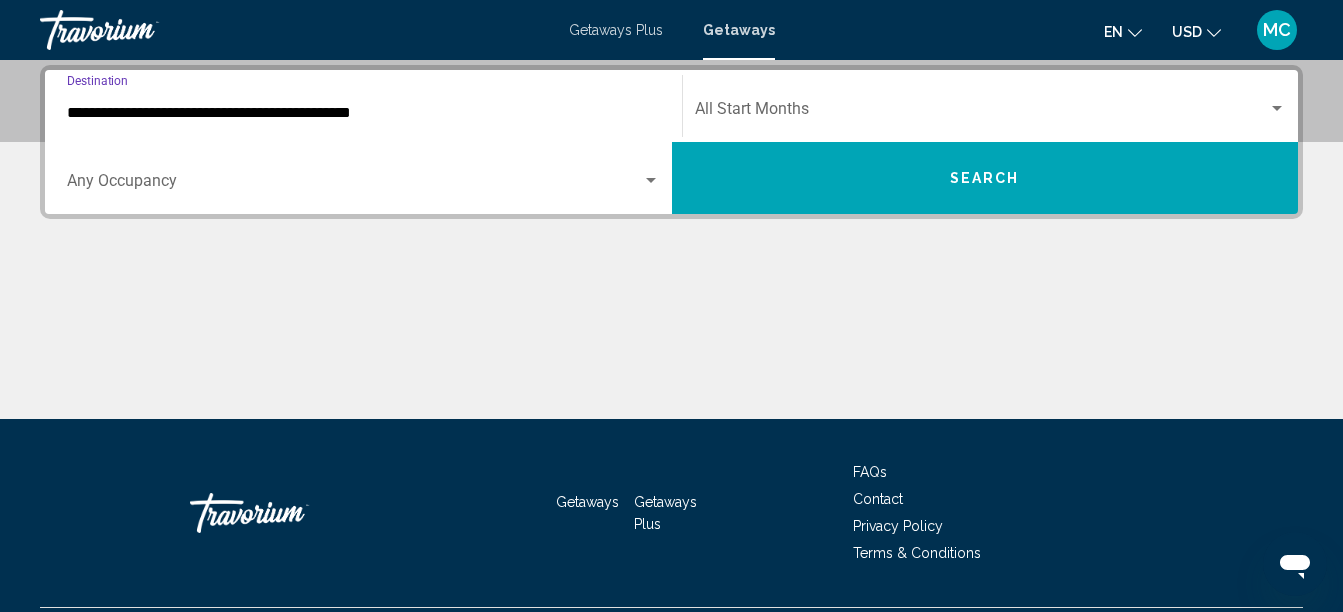 click on "Occupancy Any Occupancy" at bounding box center (363, 178) 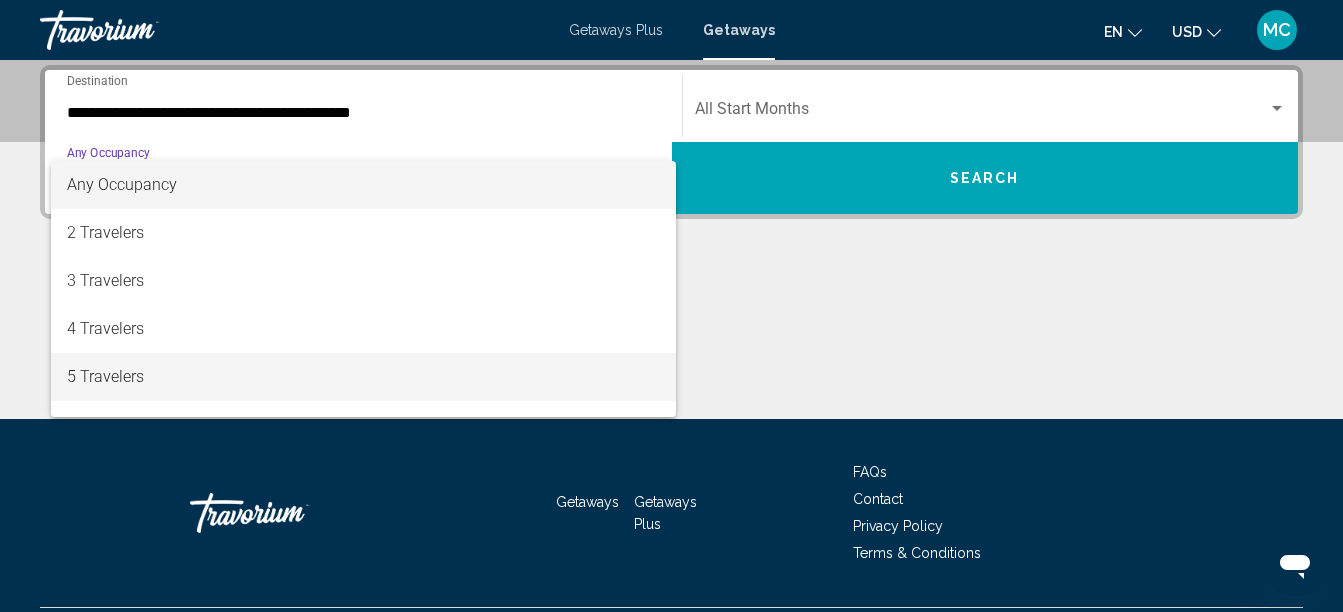 click on "5 Travelers" at bounding box center [363, 377] 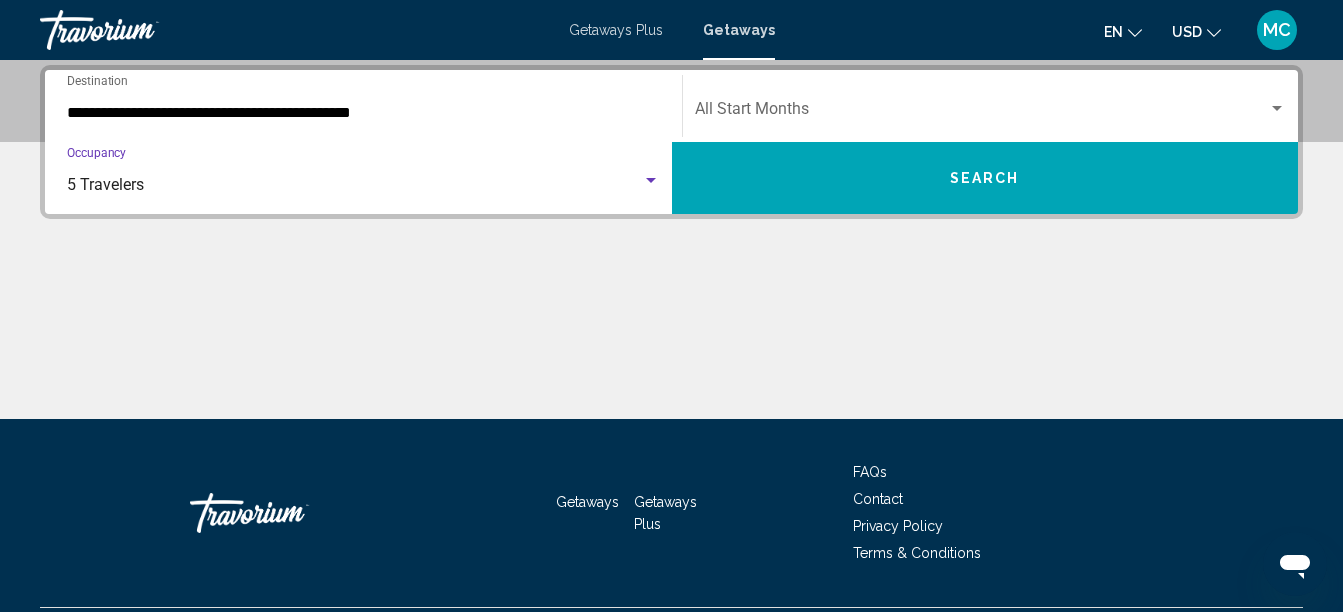 click on "Start Month All Start Months" 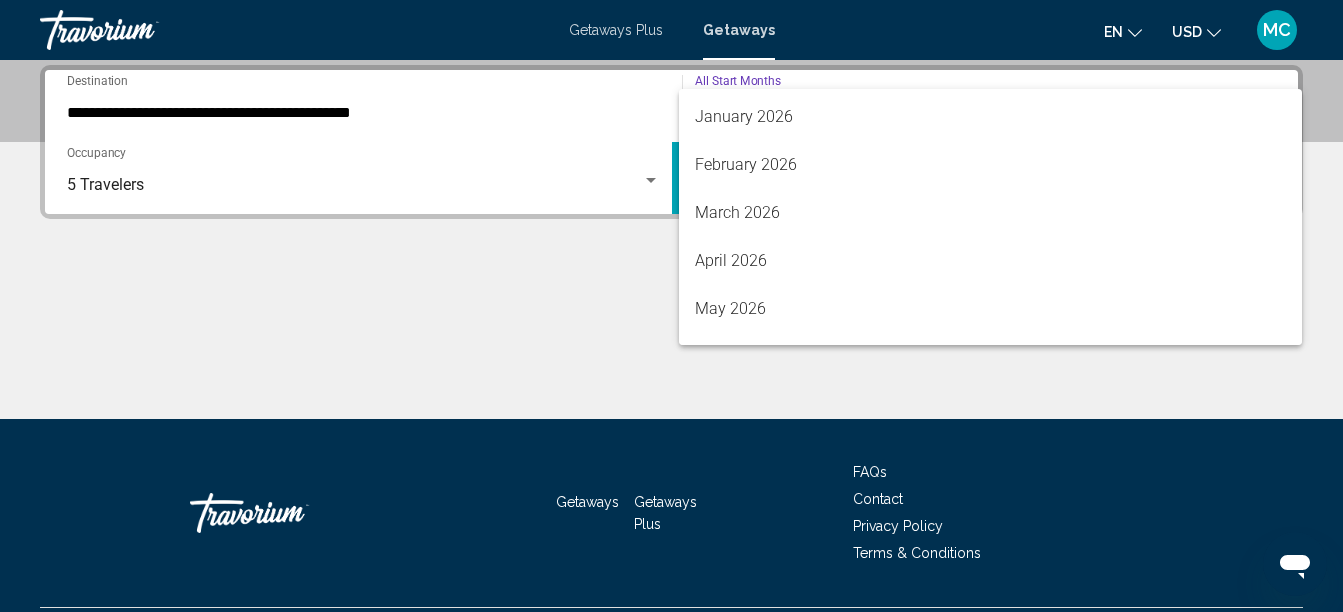 scroll, scrollTop: 285, scrollLeft: 0, axis: vertical 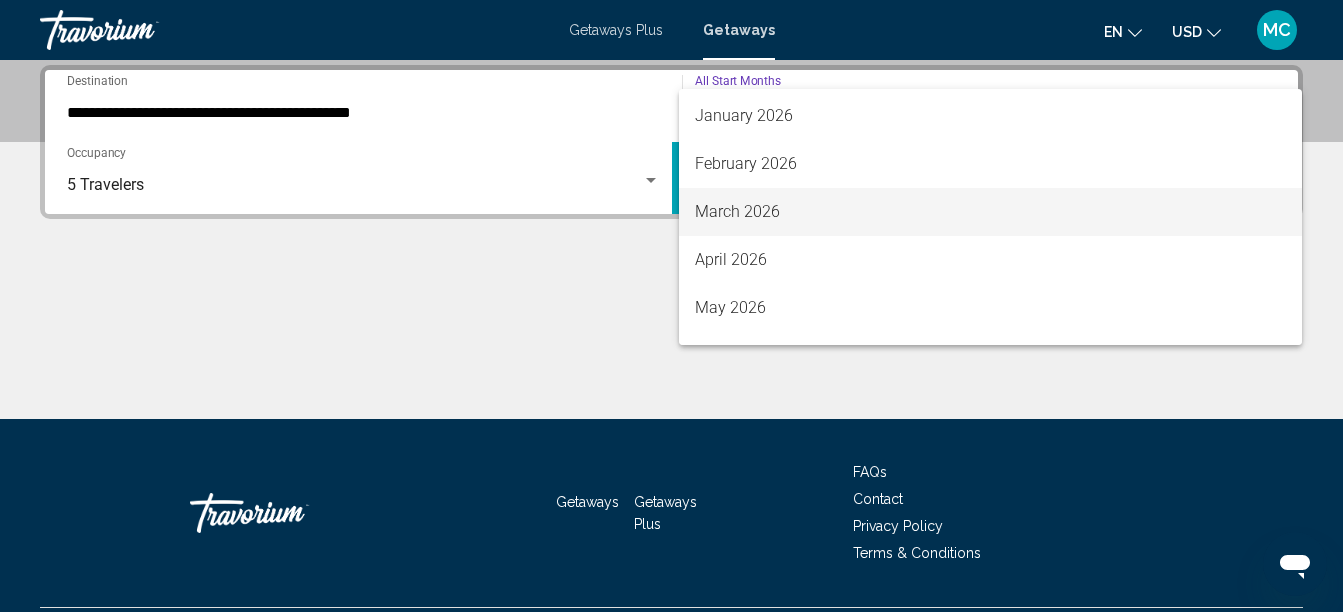 click on "March 2026" at bounding box center [991, 212] 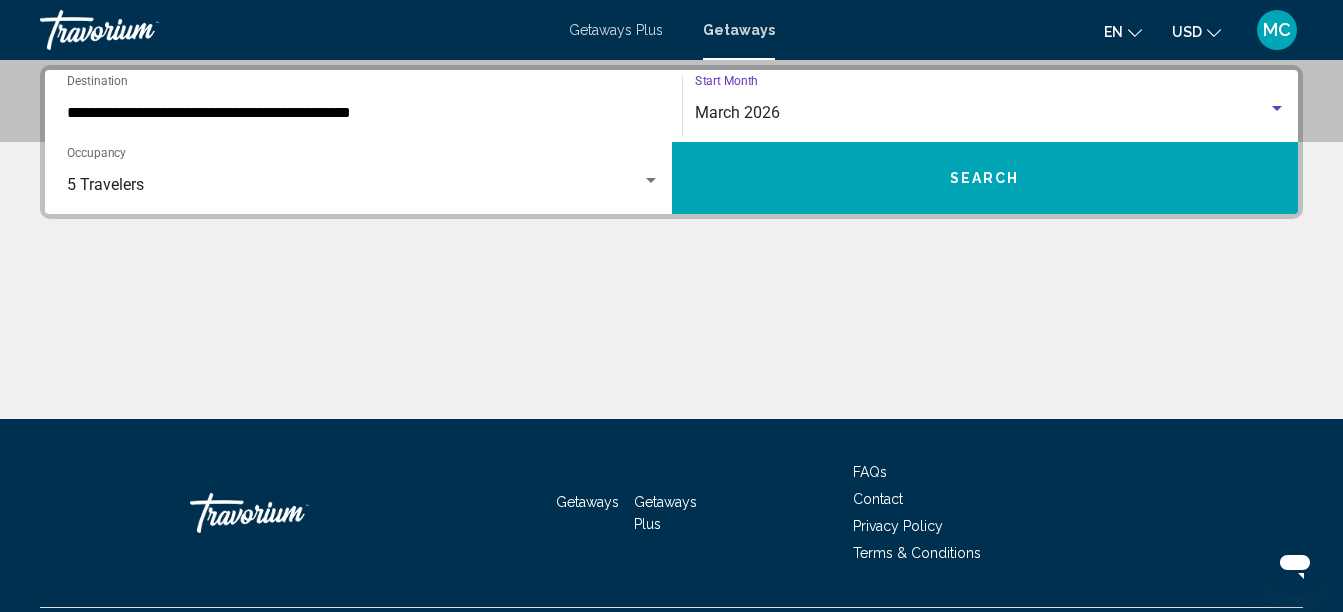 click on "Search" at bounding box center (985, 179) 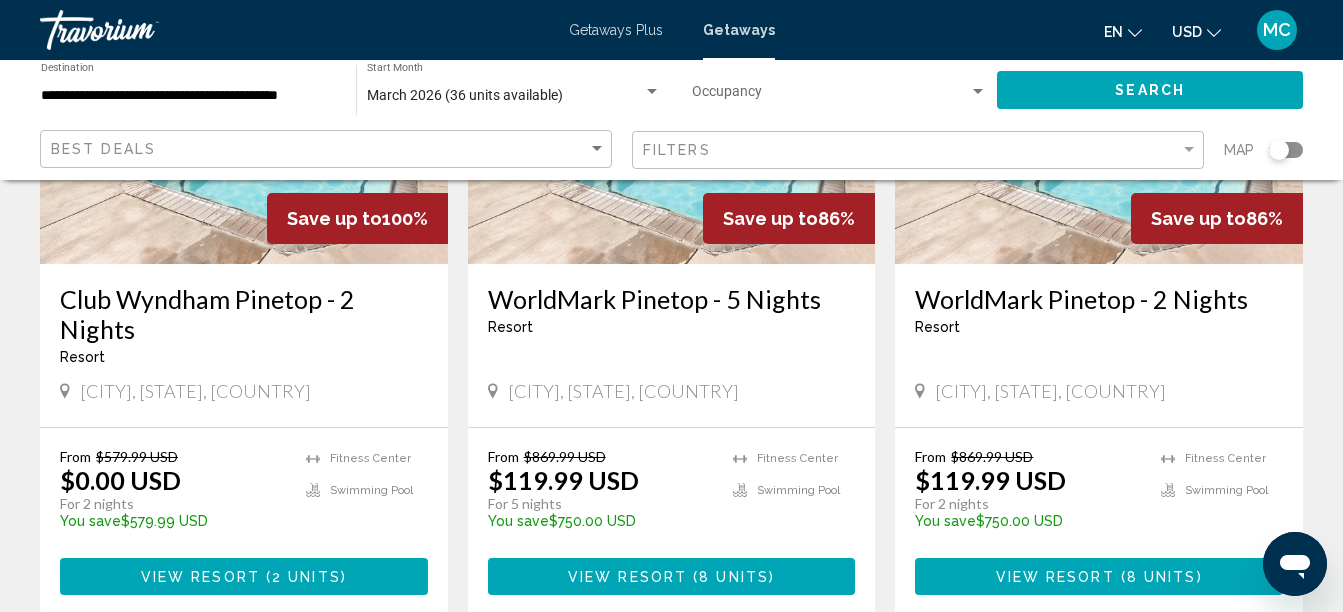 scroll, scrollTop: 0, scrollLeft: 0, axis: both 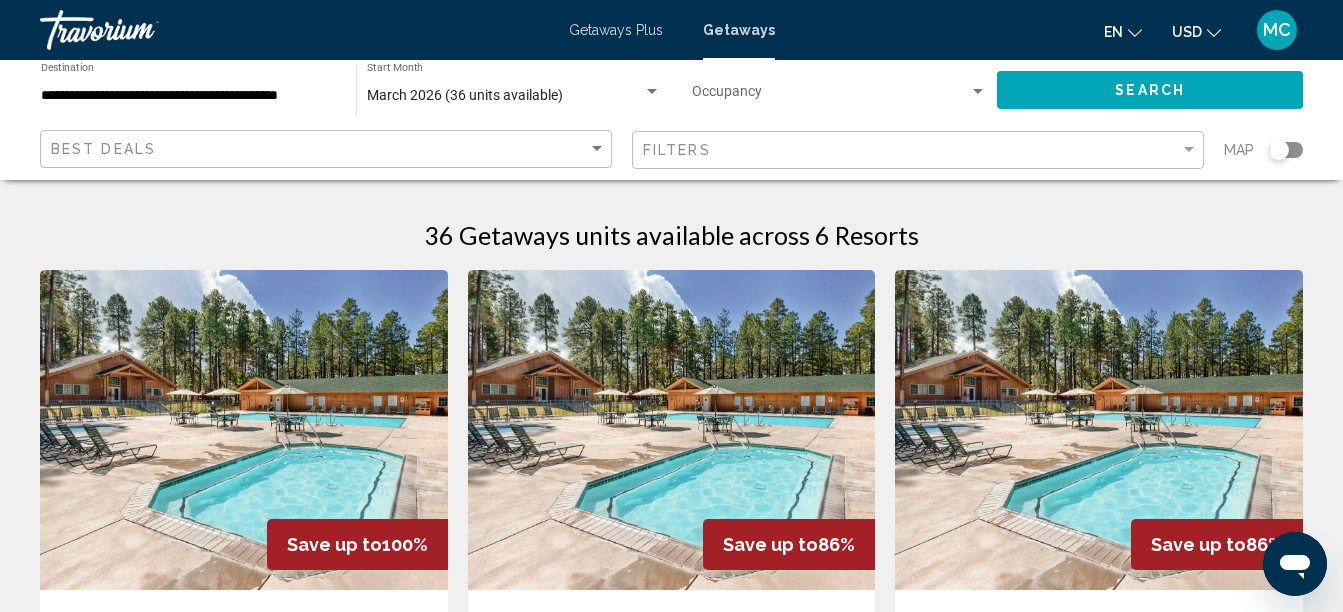 click on "**********" 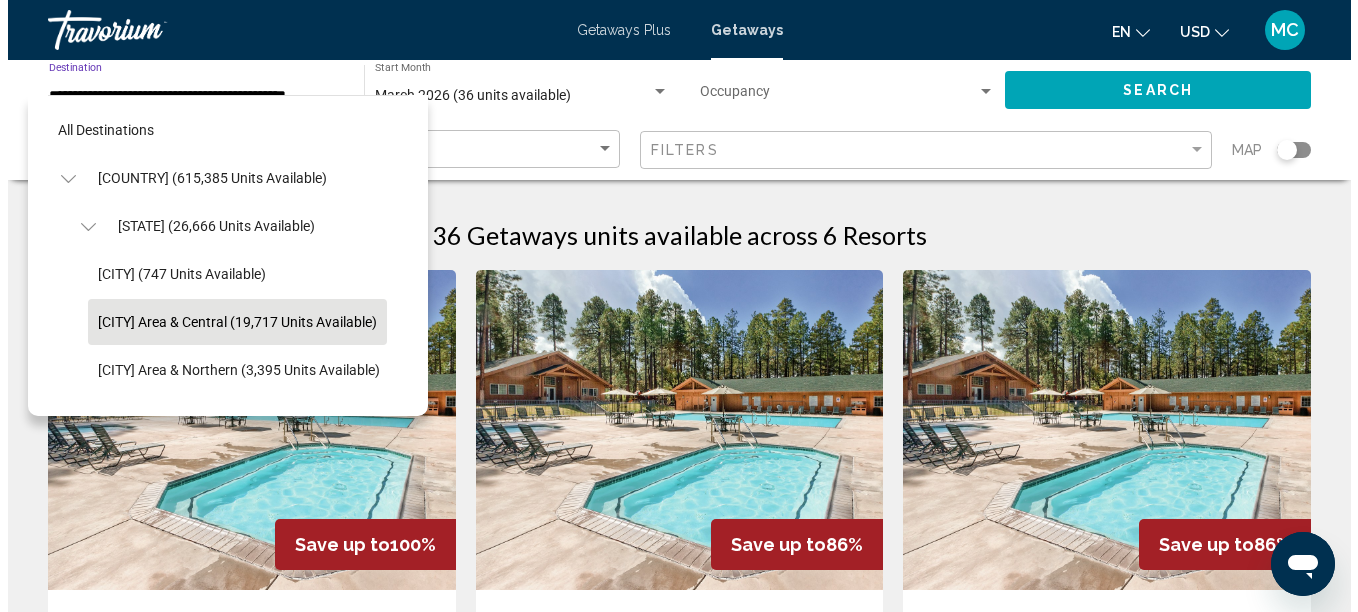 scroll, scrollTop: 79, scrollLeft: 8, axis: both 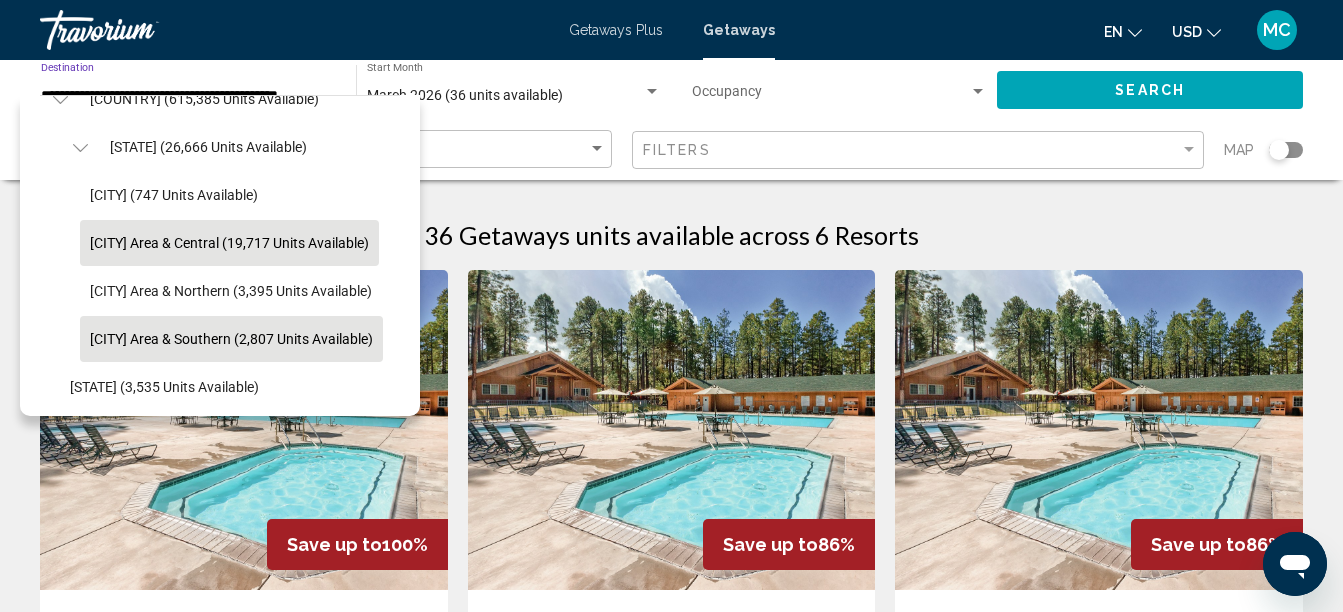 click on "[CITY] Area & Southern (2,807 units available)" 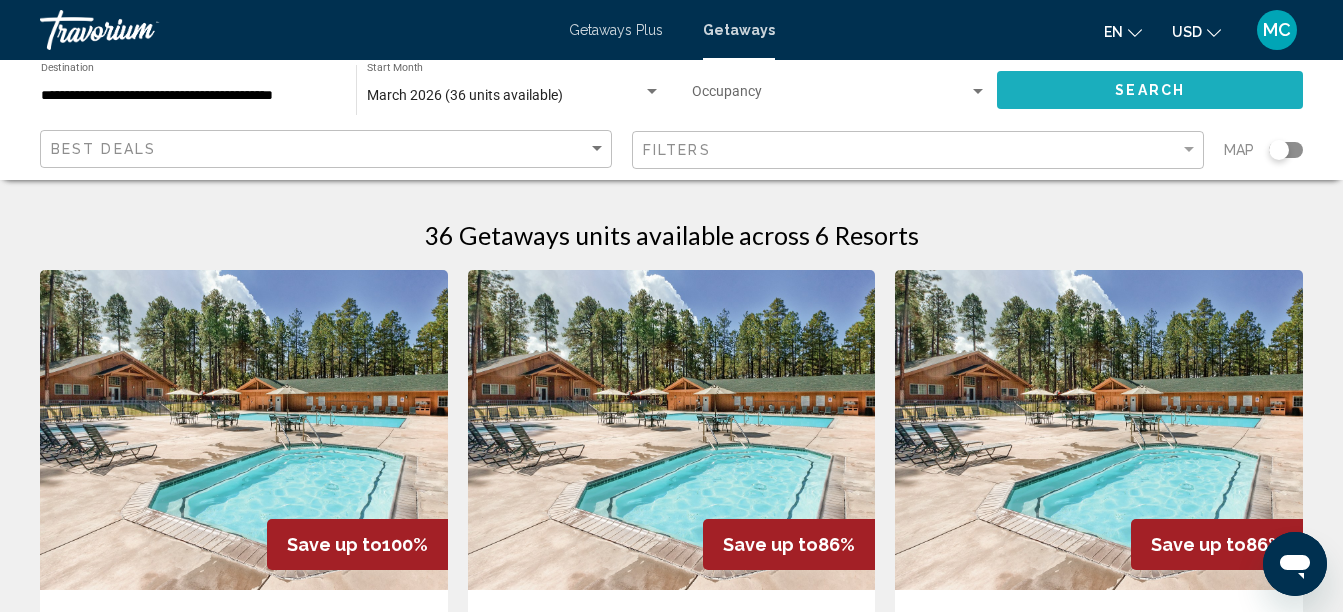click on "Search" 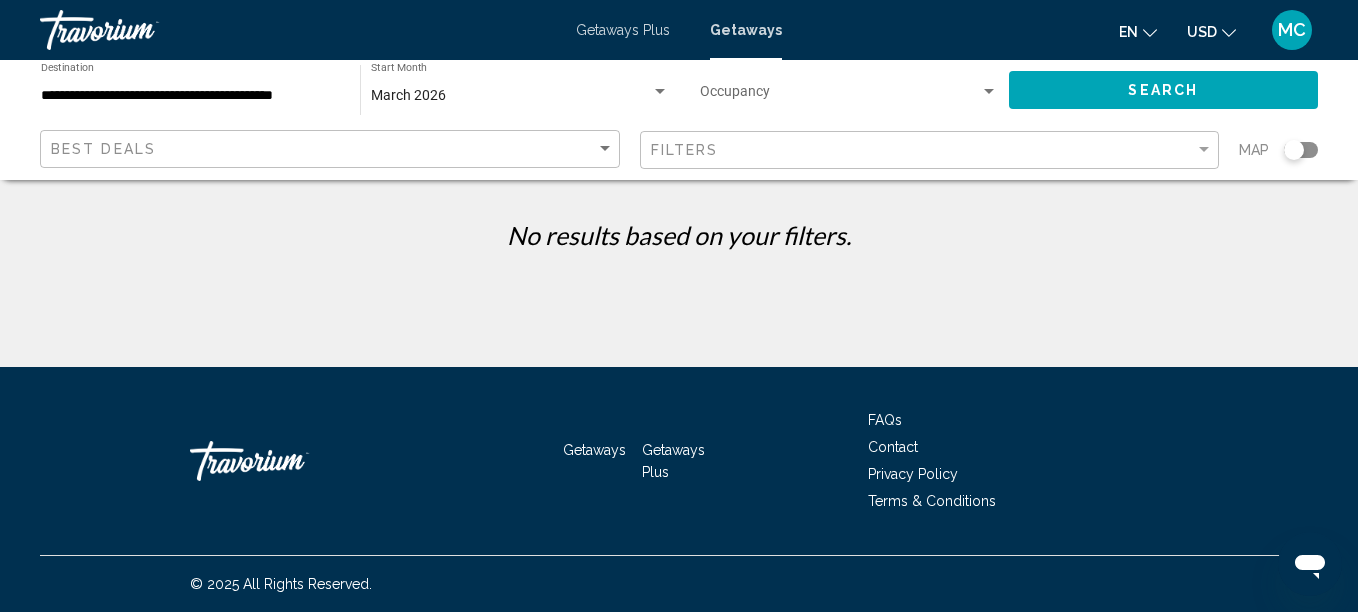 click on "**********" 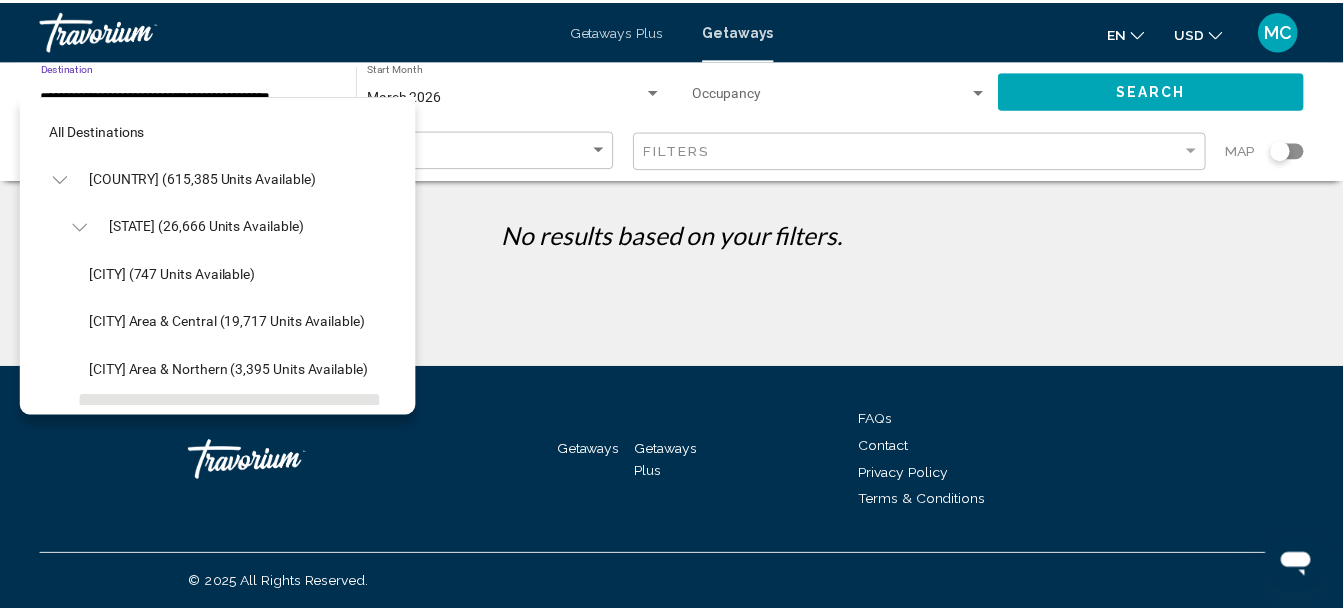 scroll, scrollTop: 175, scrollLeft: 7, axis: both 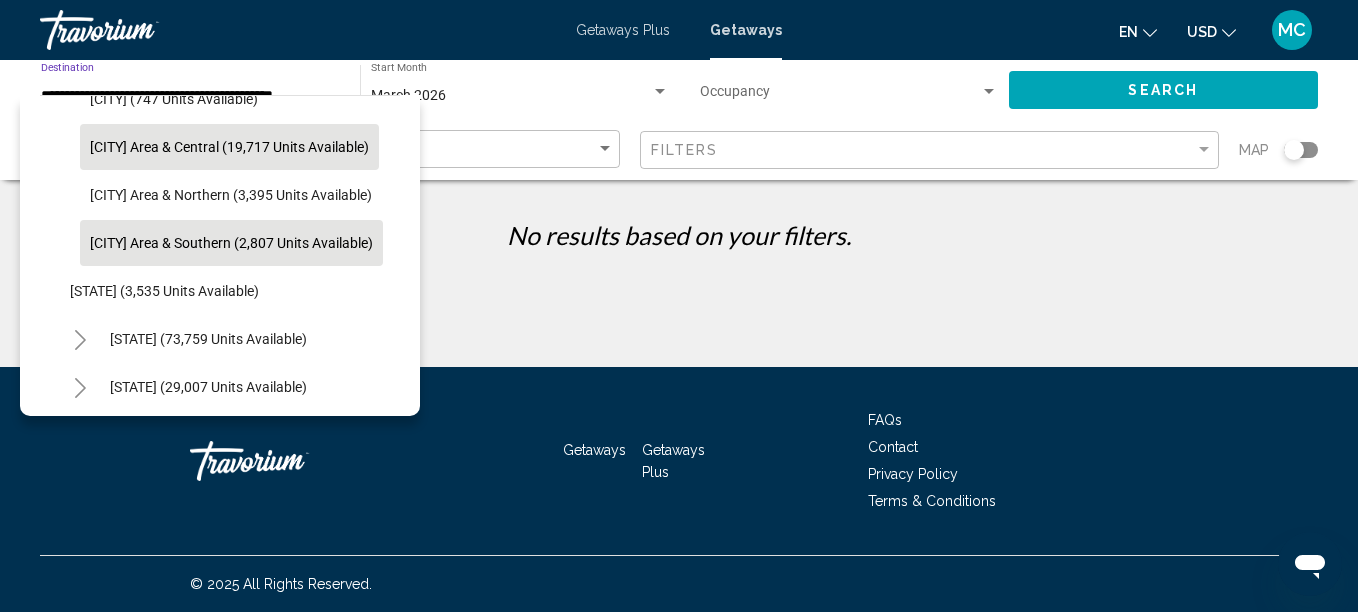 click on "[CITY] Area & Central (19,717 units available)" 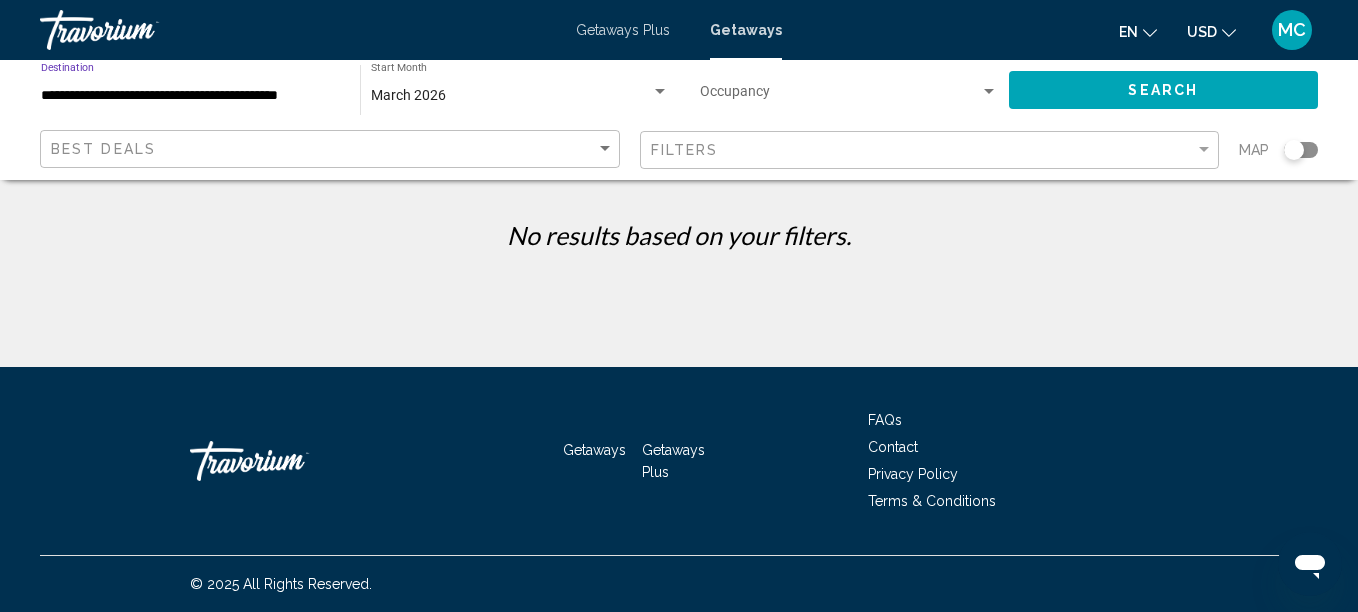 click at bounding box center [840, 96] 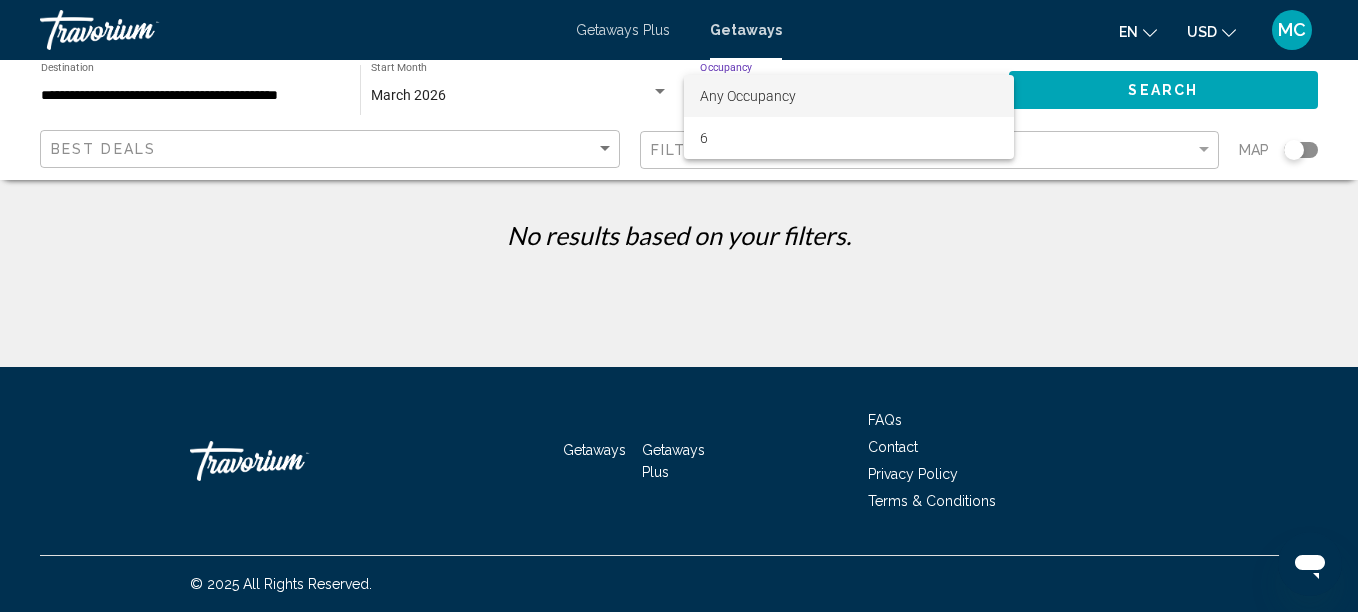 click on "Any Occupancy" at bounding box center [748, 96] 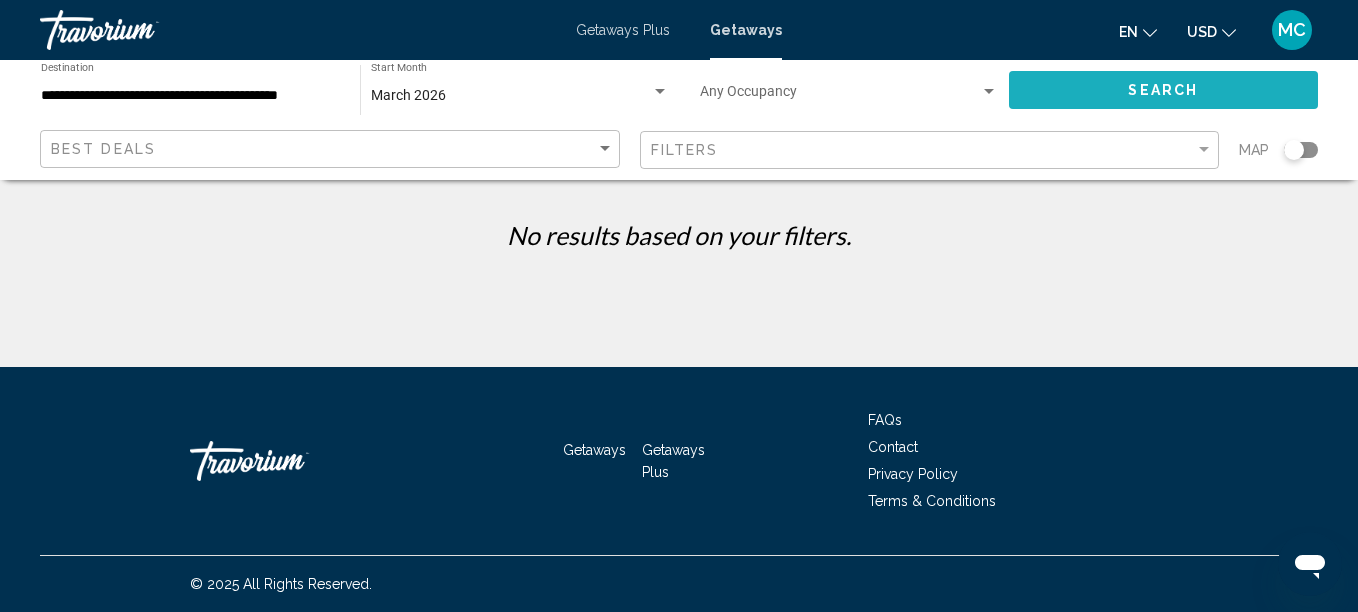 click on "Search" 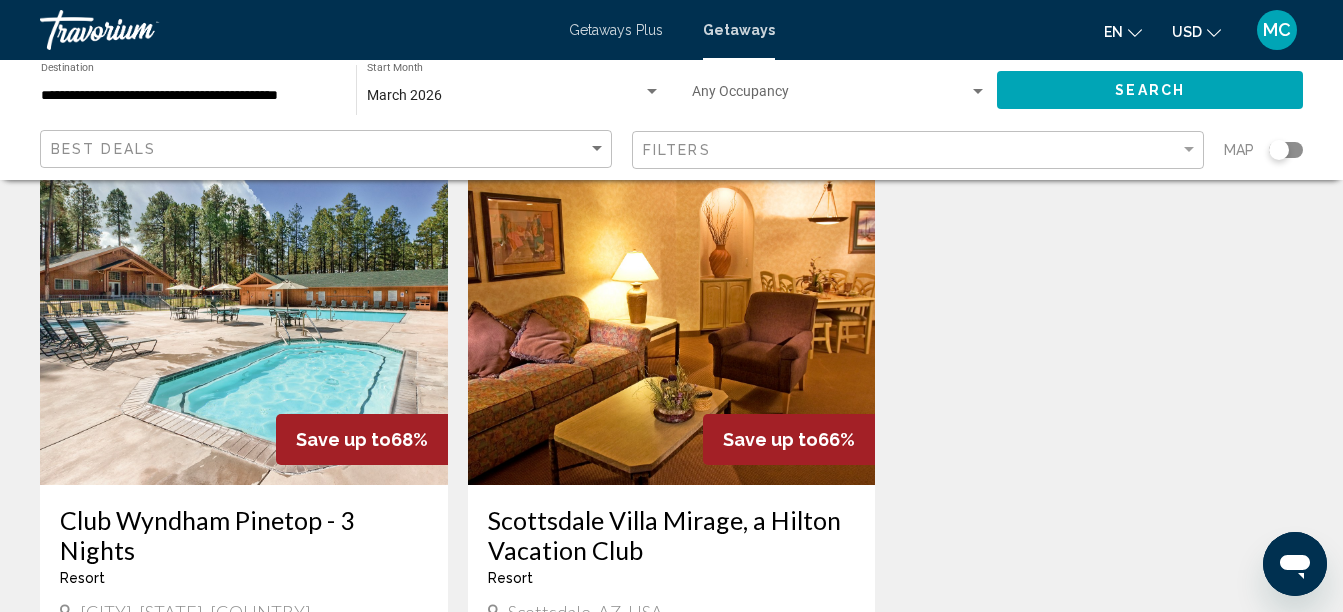 scroll, scrollTop: 1837, scrollLeft: 0, axis: vertical 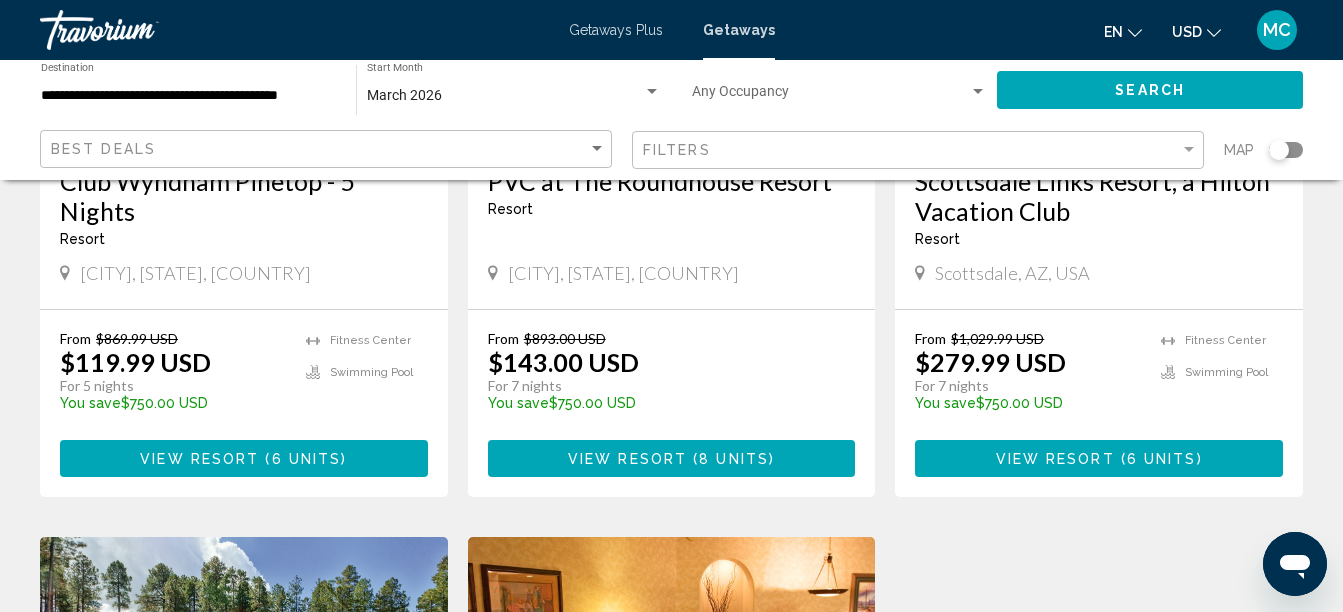 click on "View Resort    ( 6 units )" at bounding box center [1099, 458] 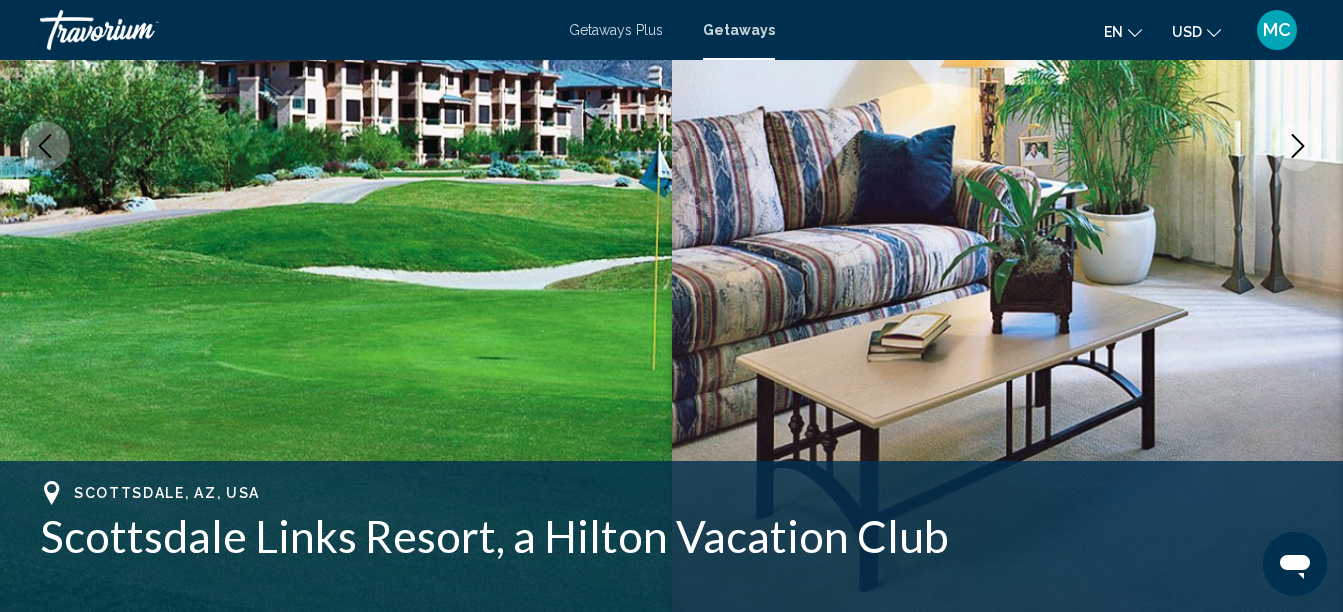 scroll, scrollTop: 356, scrollLeft: 0, axis: vertical 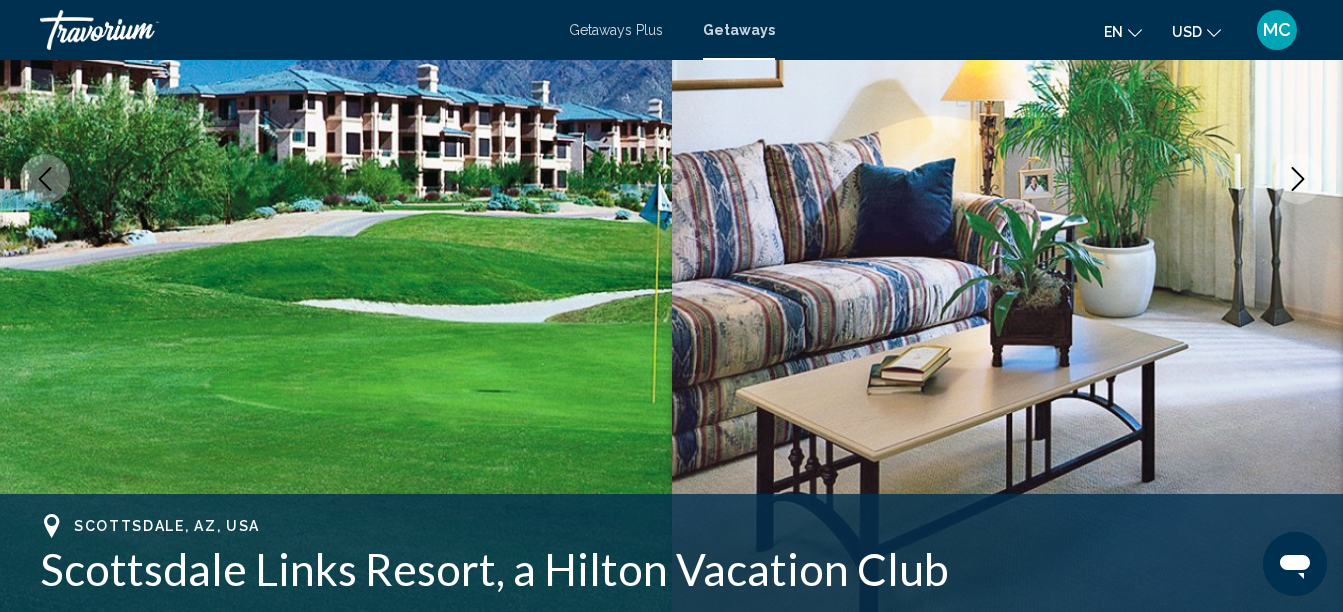 click 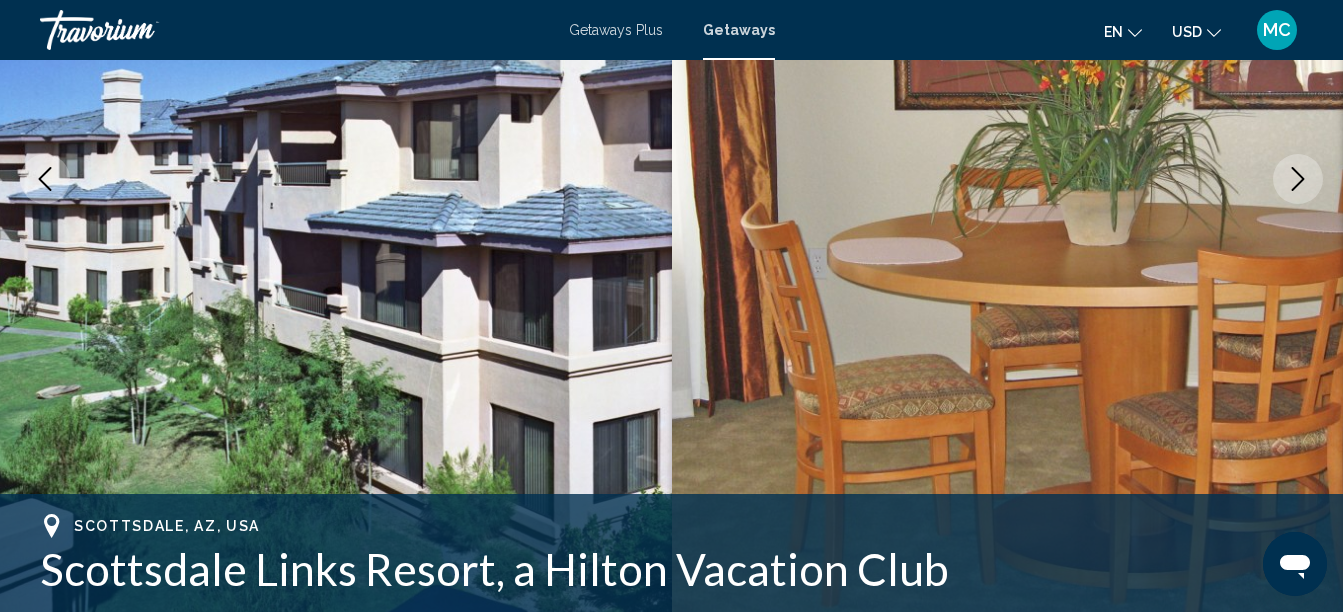 click 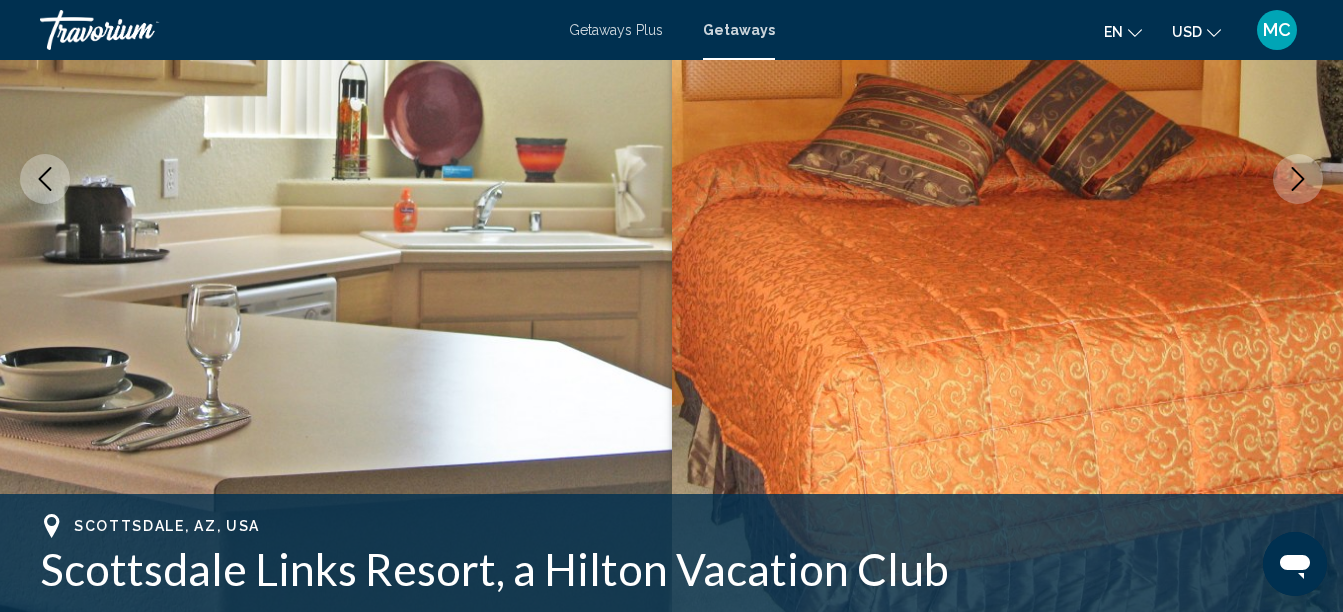 click 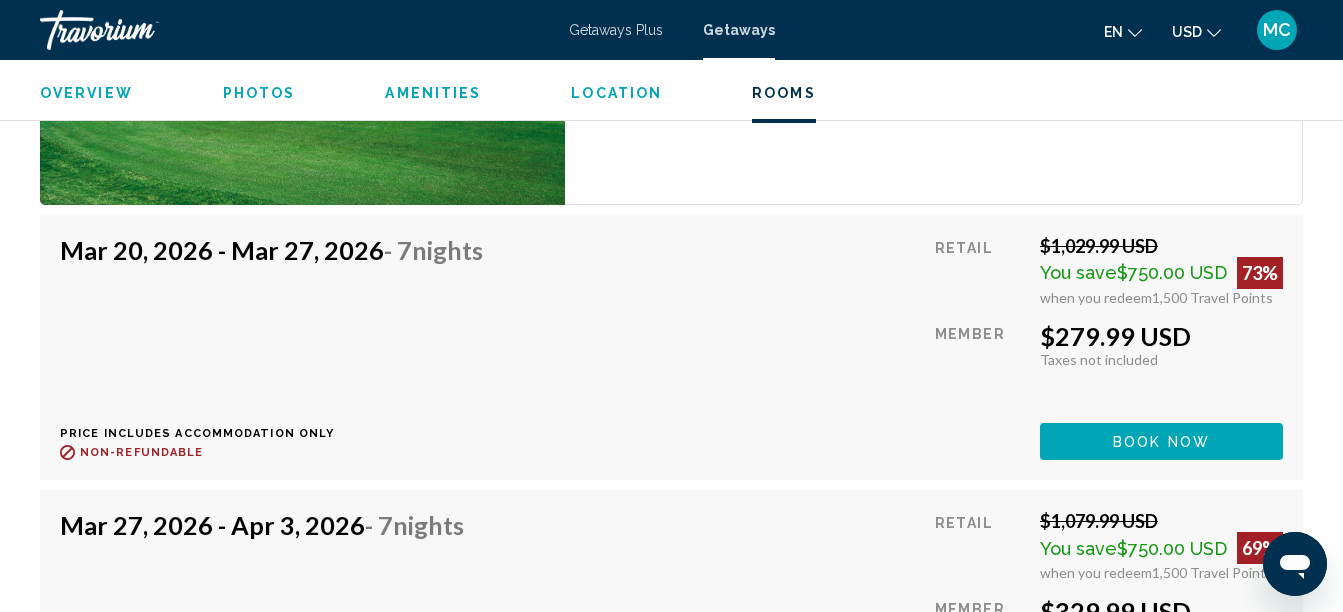 scroll, scrollTop: 3849, scrollLeft: 0, axis: vertical 